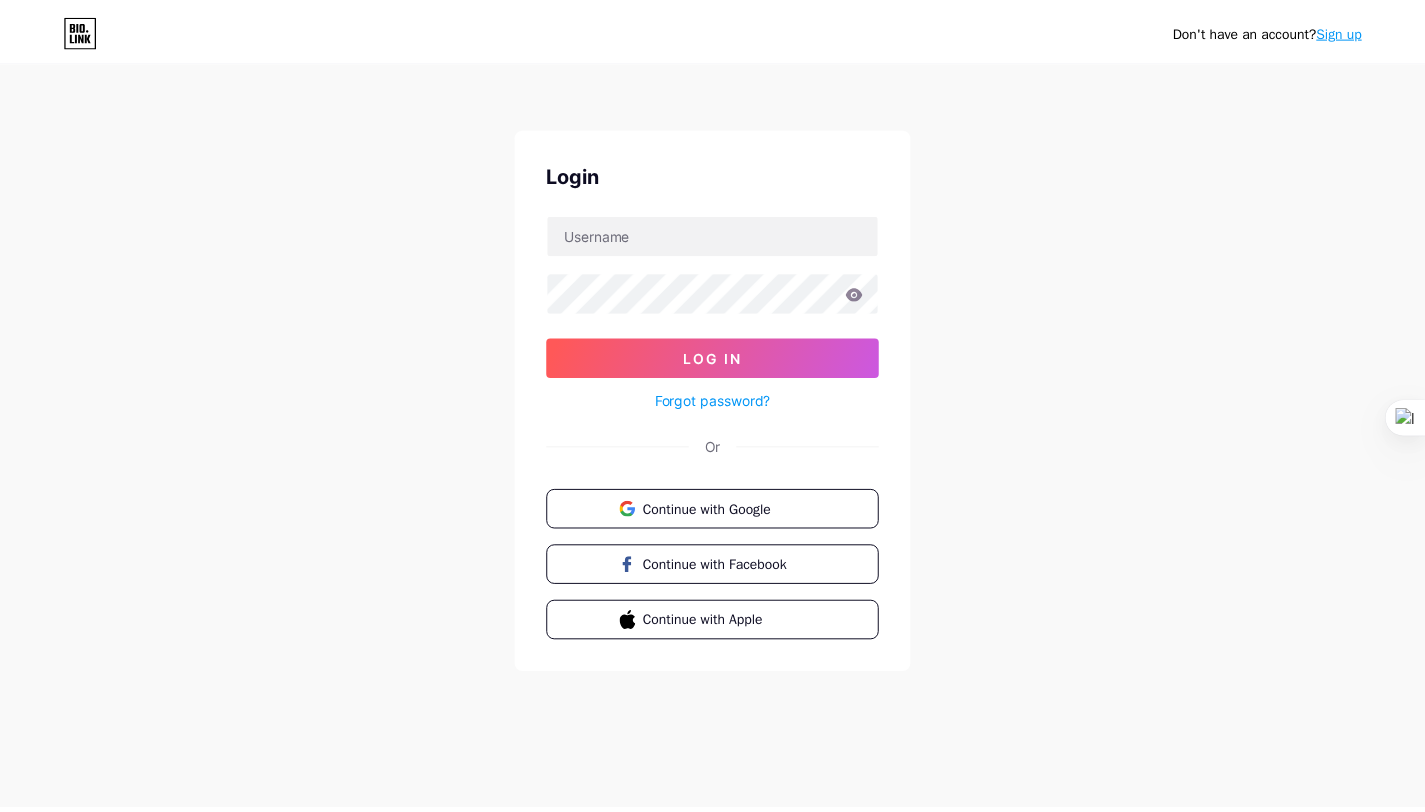 scroll, scrollTop: 0, scrollLeft: 0, axis: both 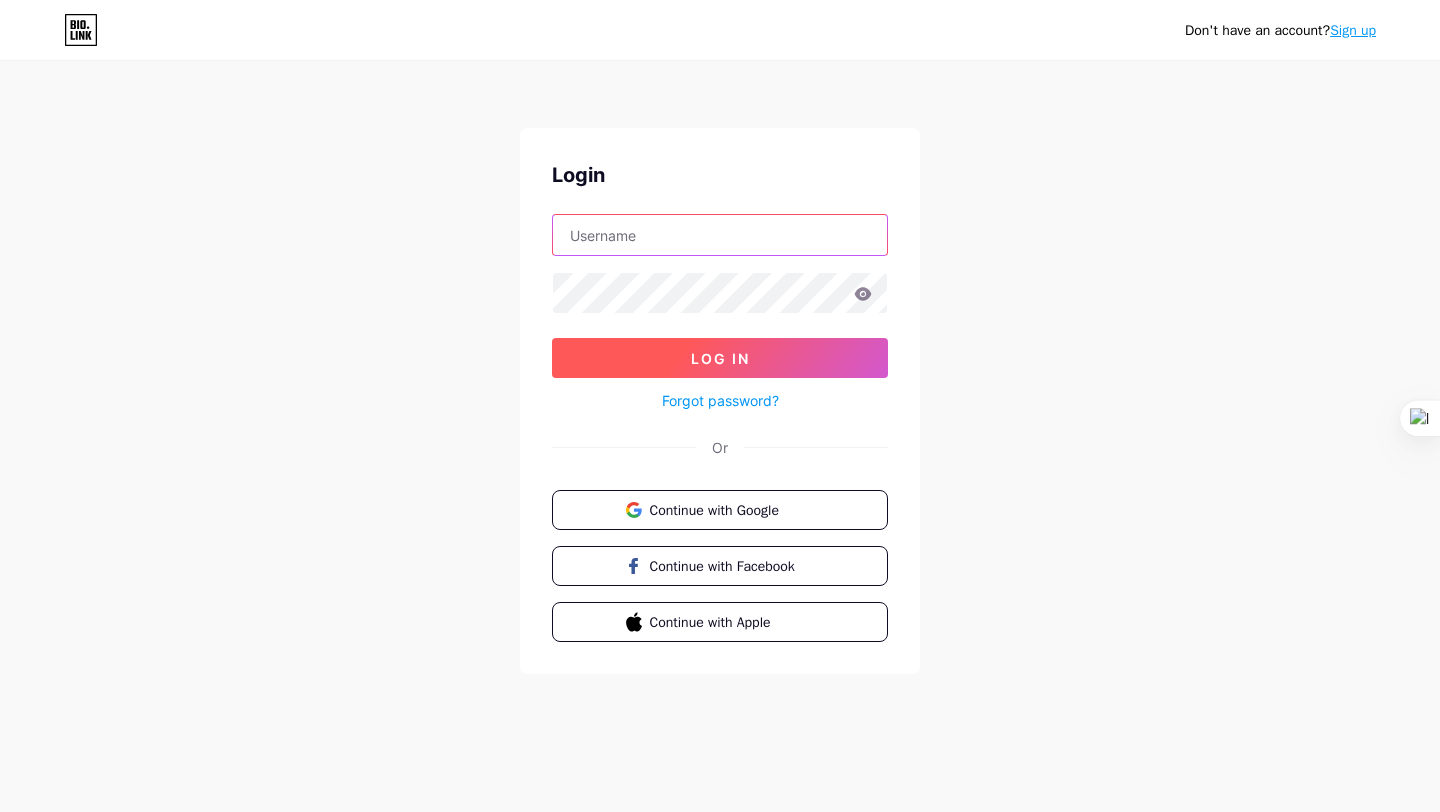 type on "[EMAIL]" 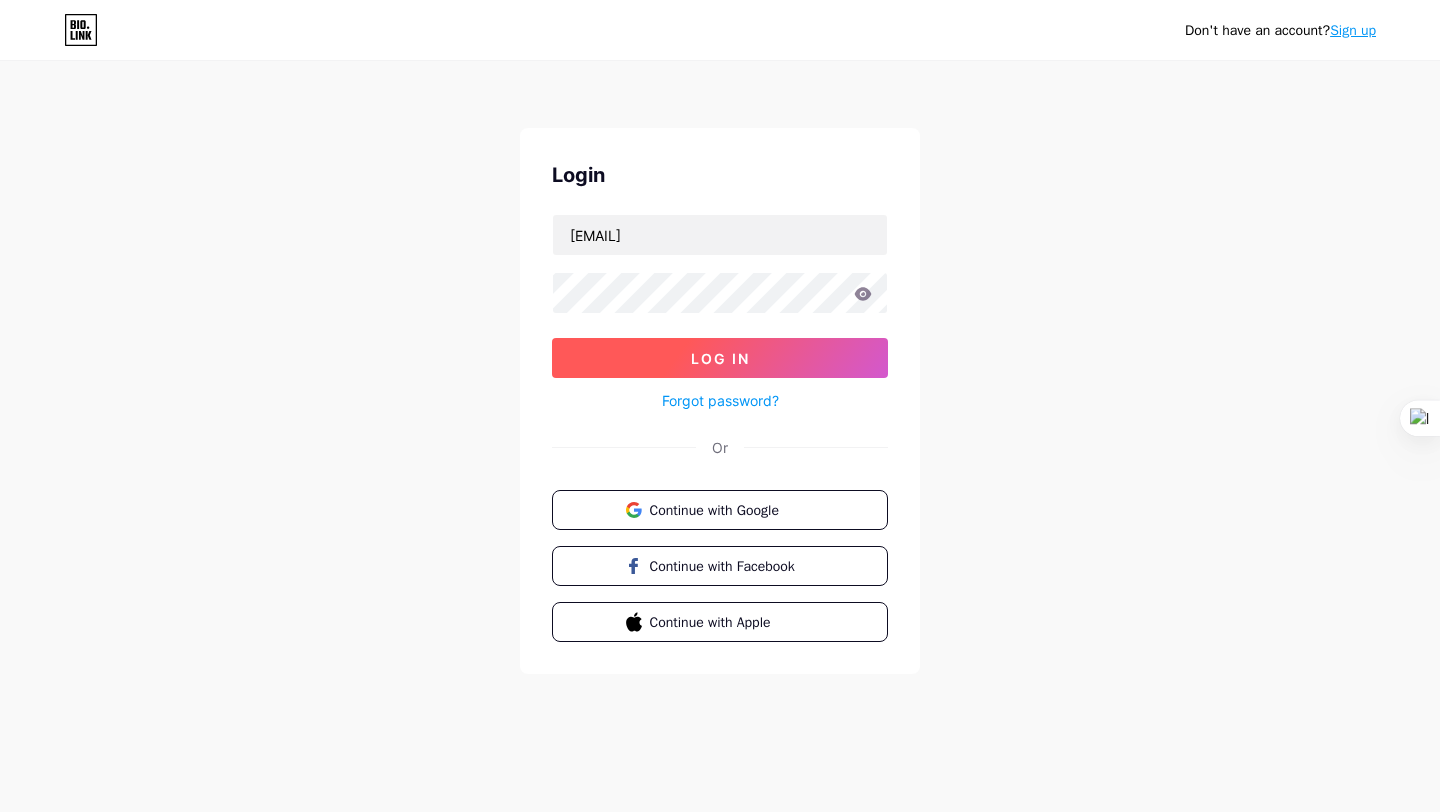 click on "Log In" at bounding box center [720, 358] 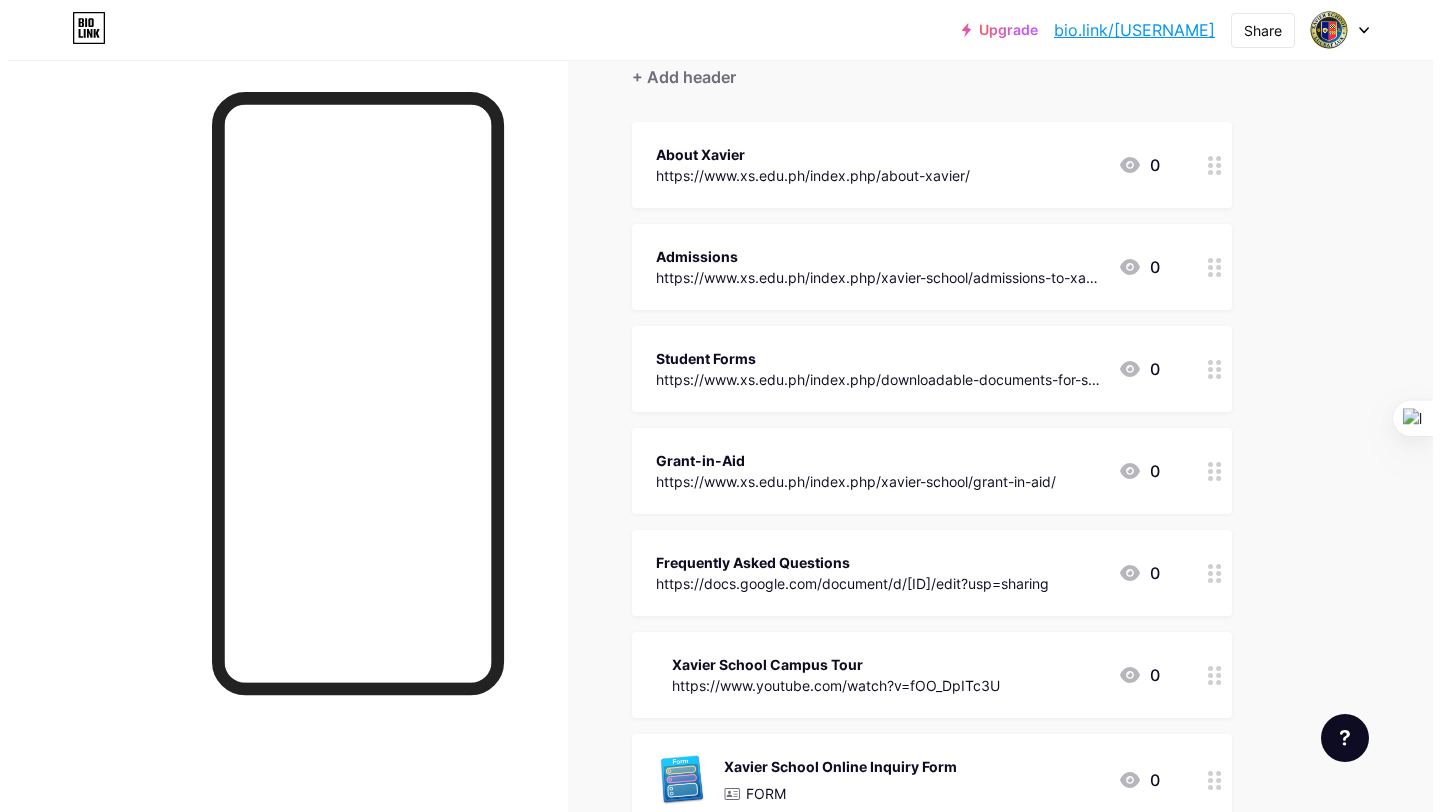 scroll, scrollTop: 90, scrollLeft: 0, axis: vertical 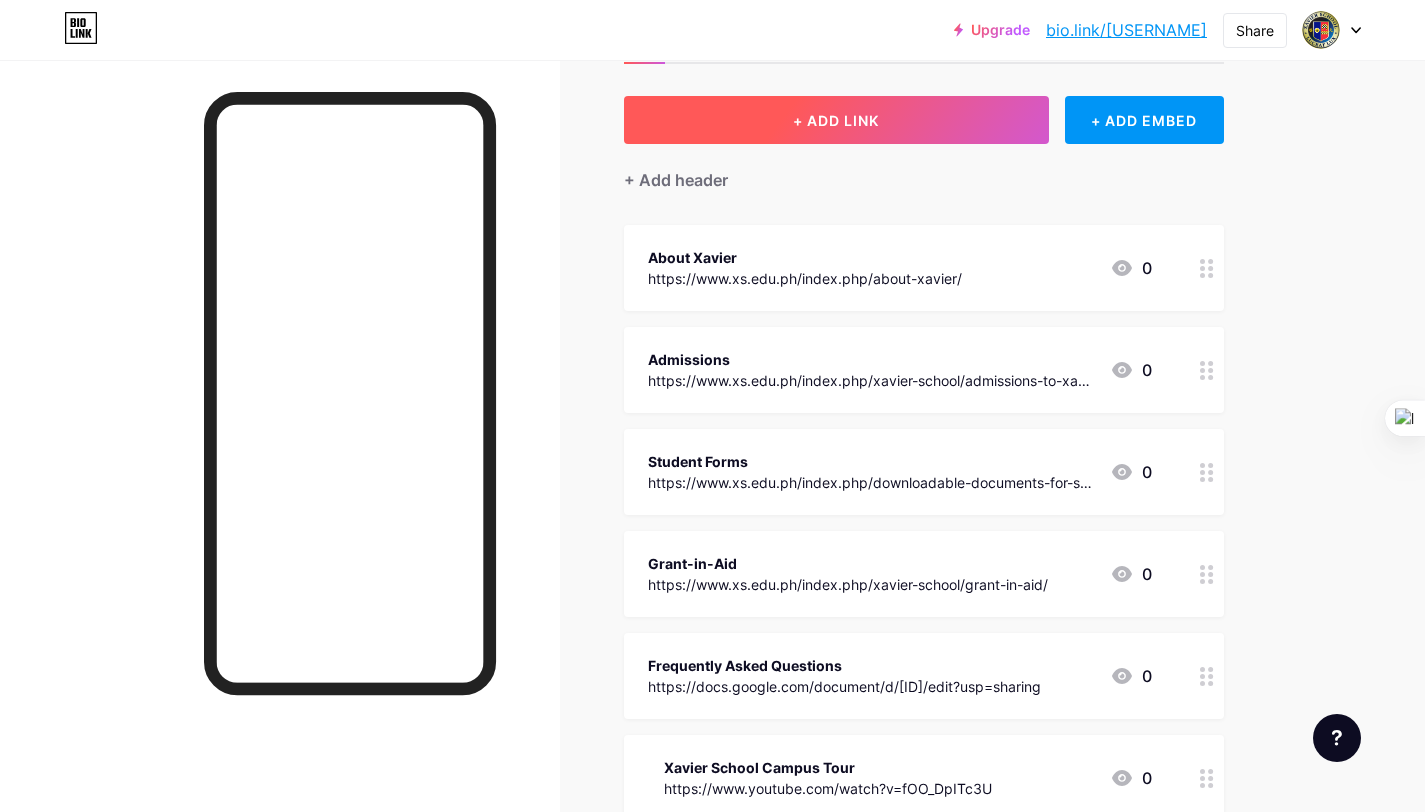 click on "+ ADD LINK" at bounding box center (836, 120) 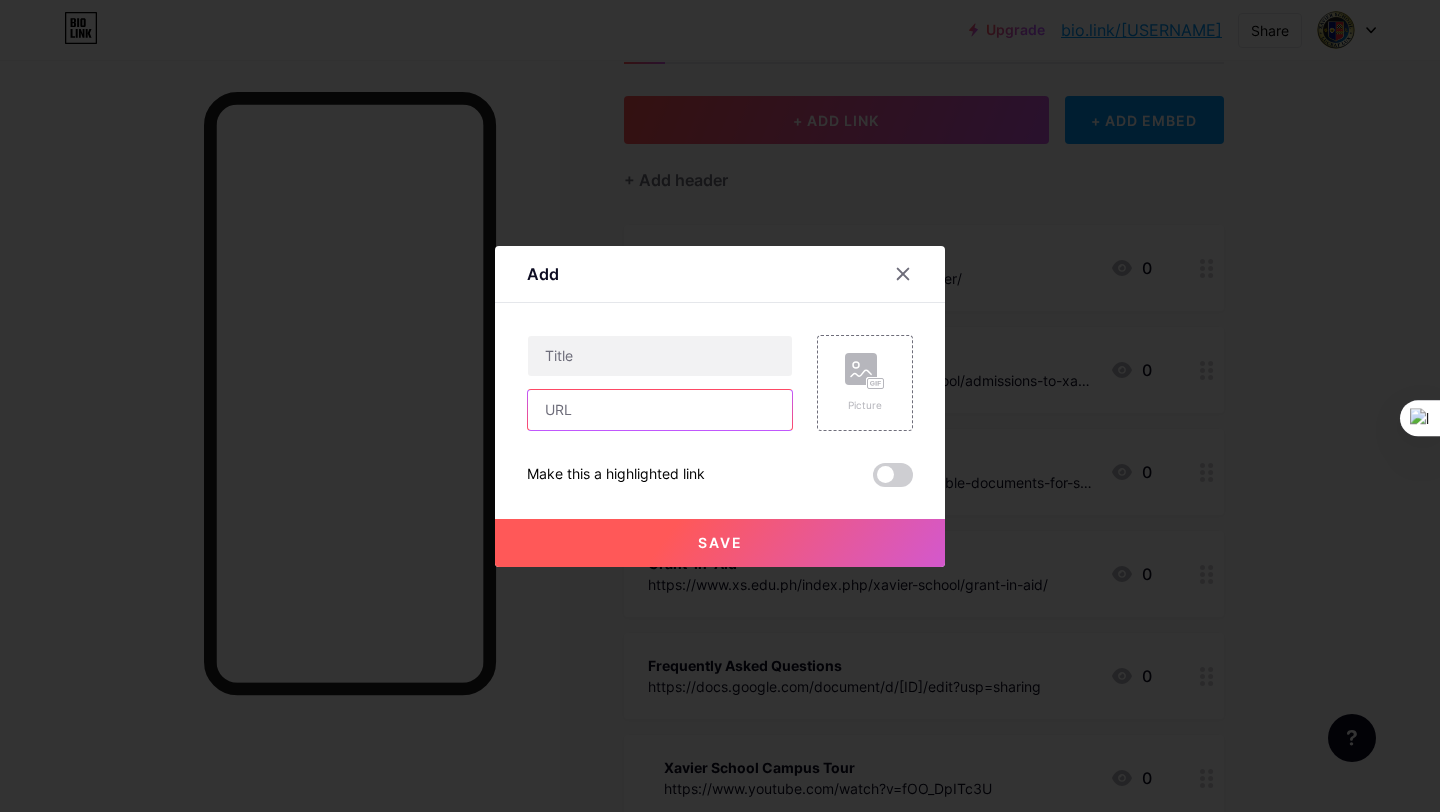 click at bounding box center [660, 410] 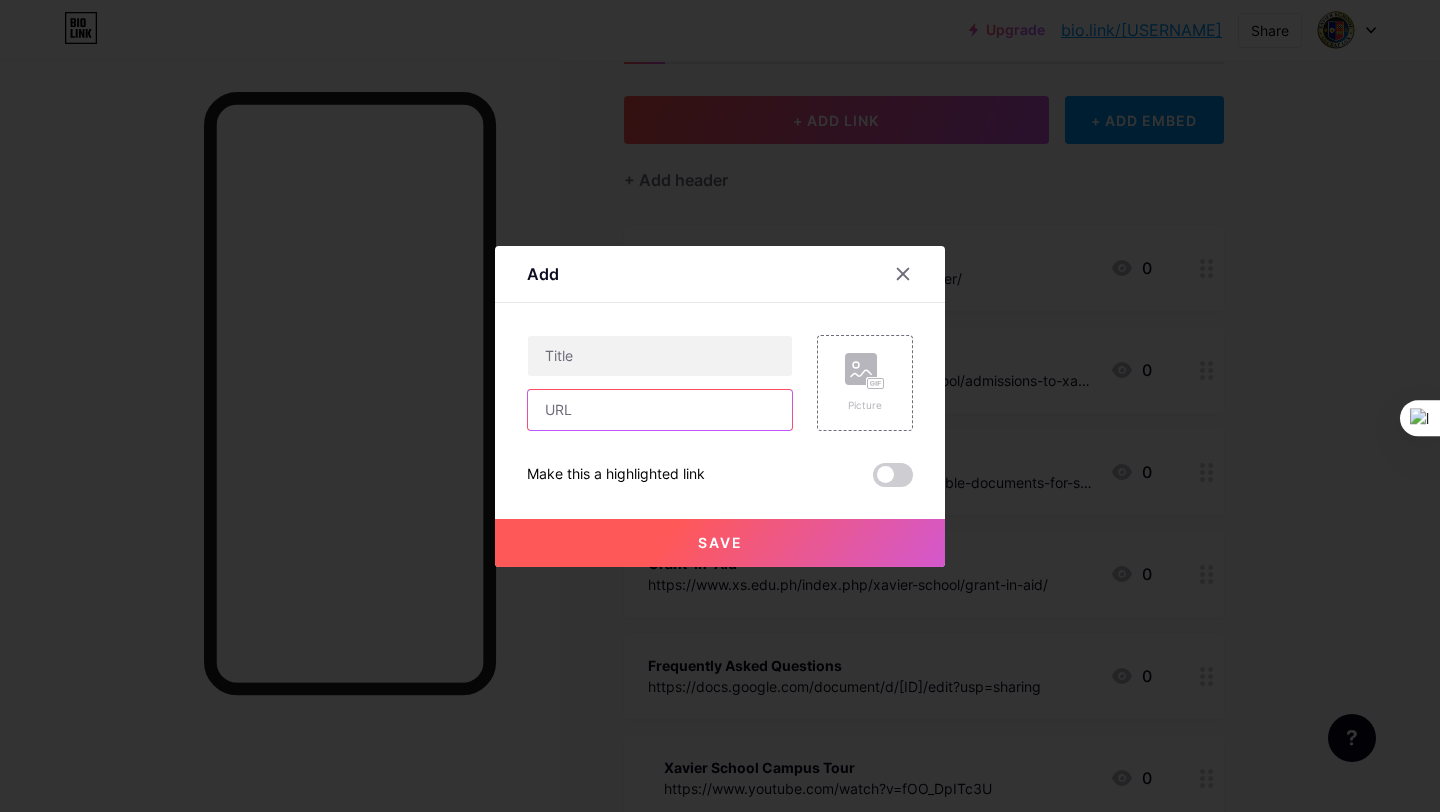 paste on "https://zcal.co/xavierschool/xssjcampusvisit" 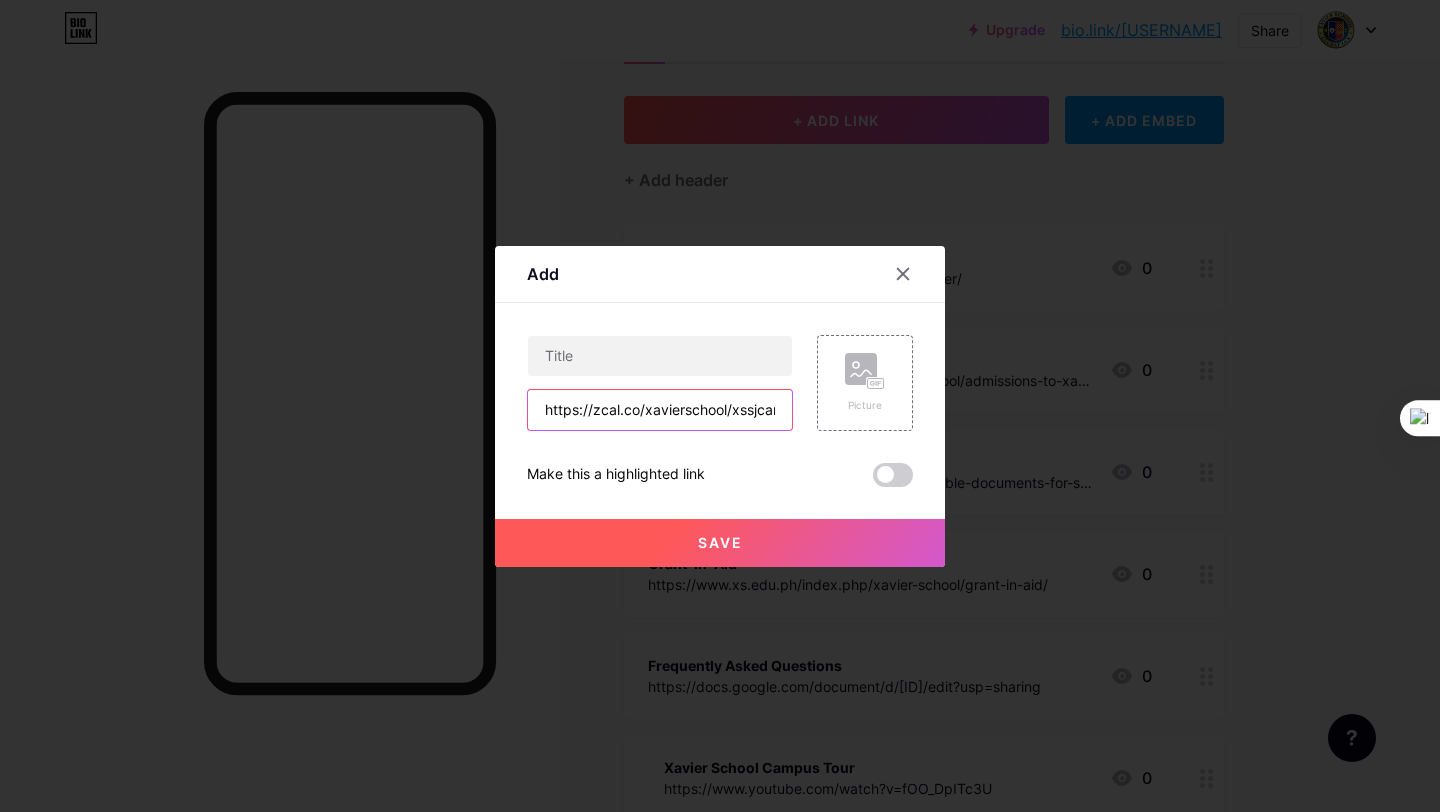 scroll, scrollTop: 0, scrollLeft: 62, axis: horizontal 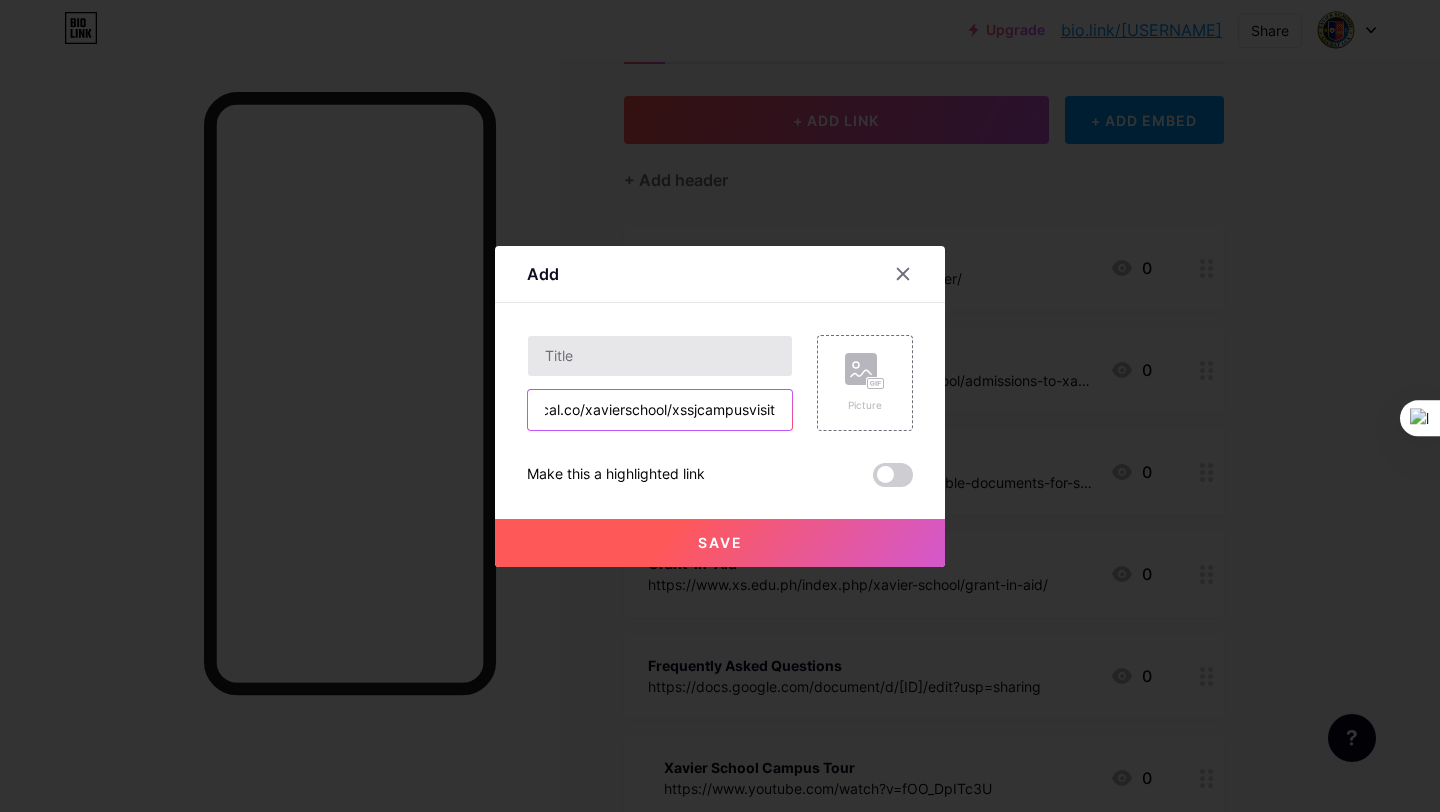 type on "https://zcal.co/xavierschool/xssjcampusvisit" 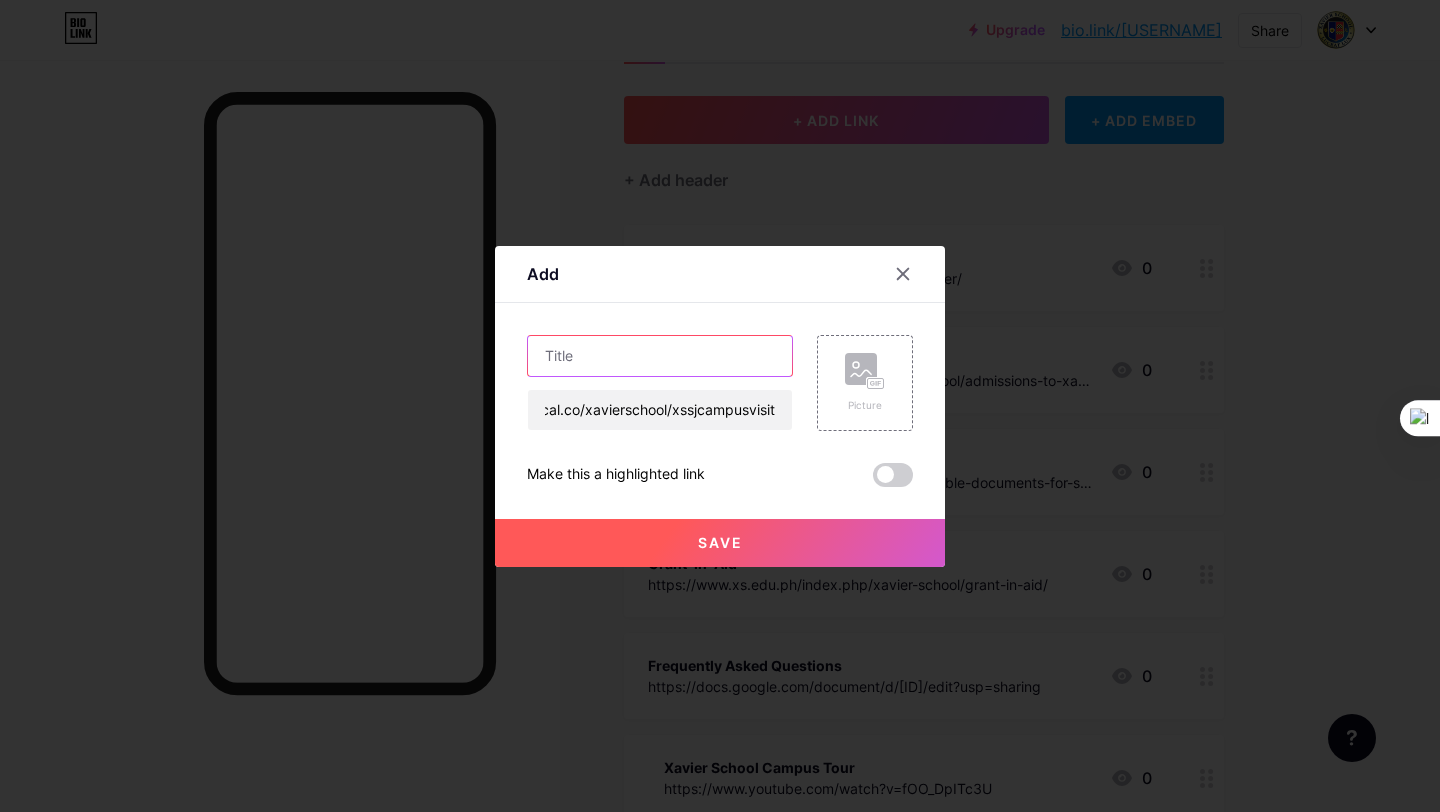 click at bounding box center (660, 356) 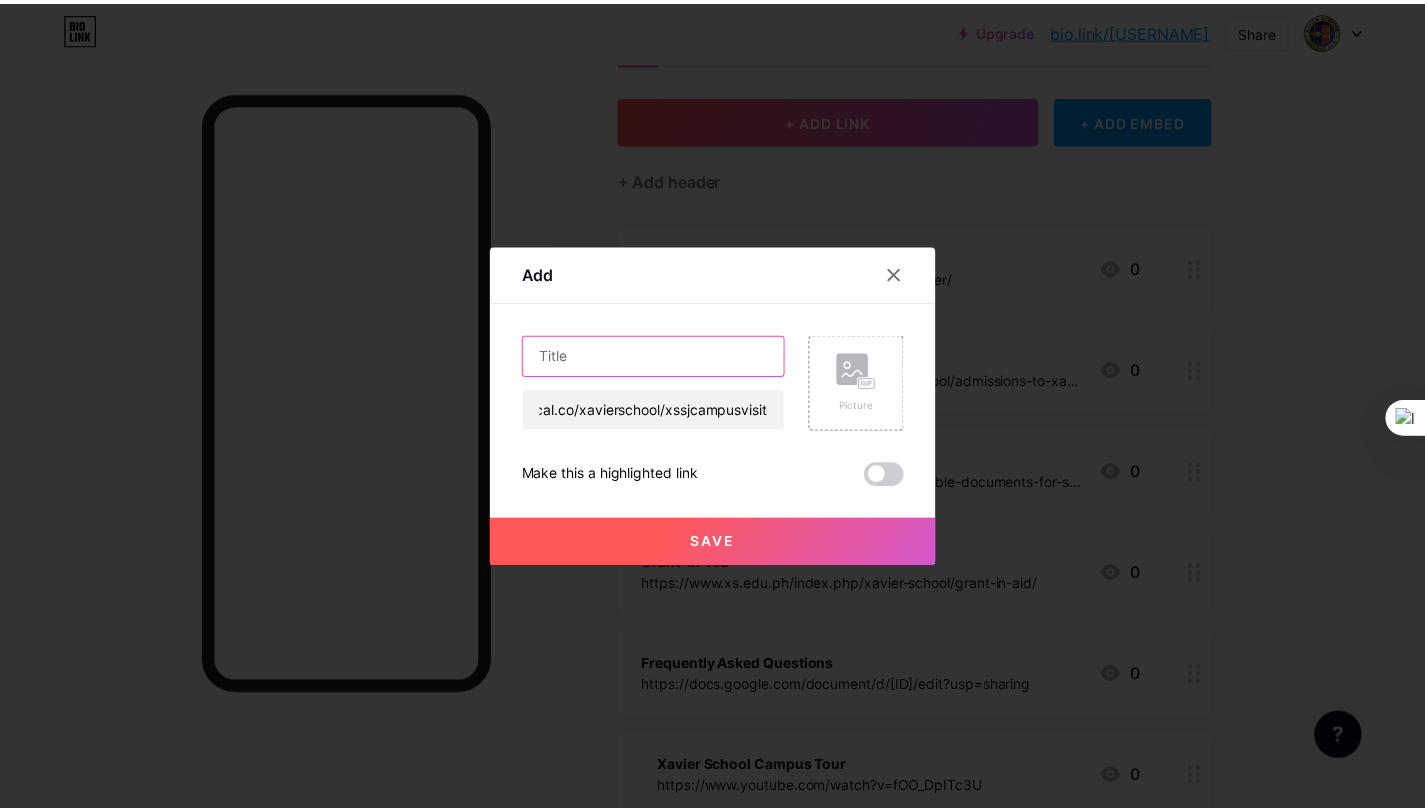 scroll, scrollTop: 0, scrollLeft: 0, axis: both 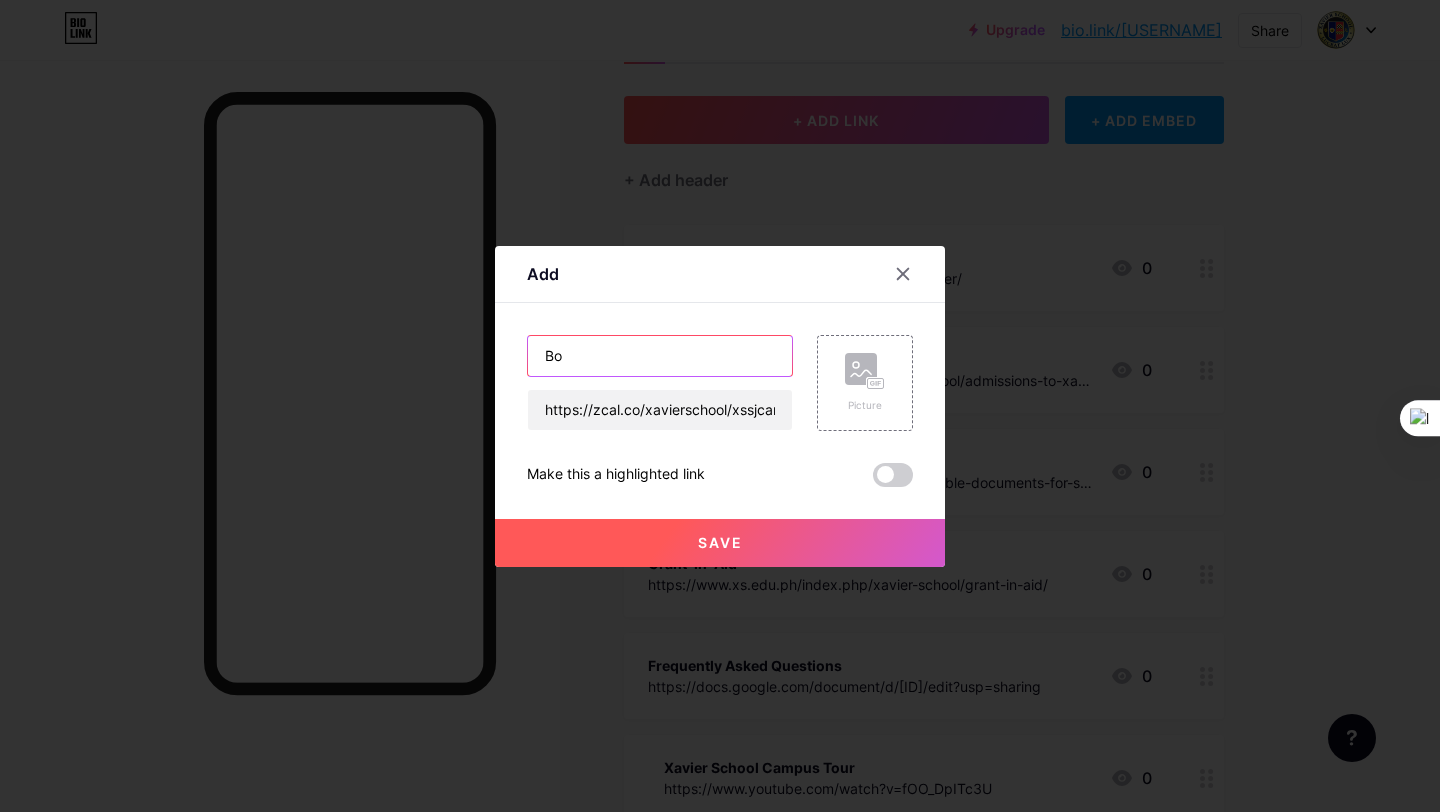 type on "B" 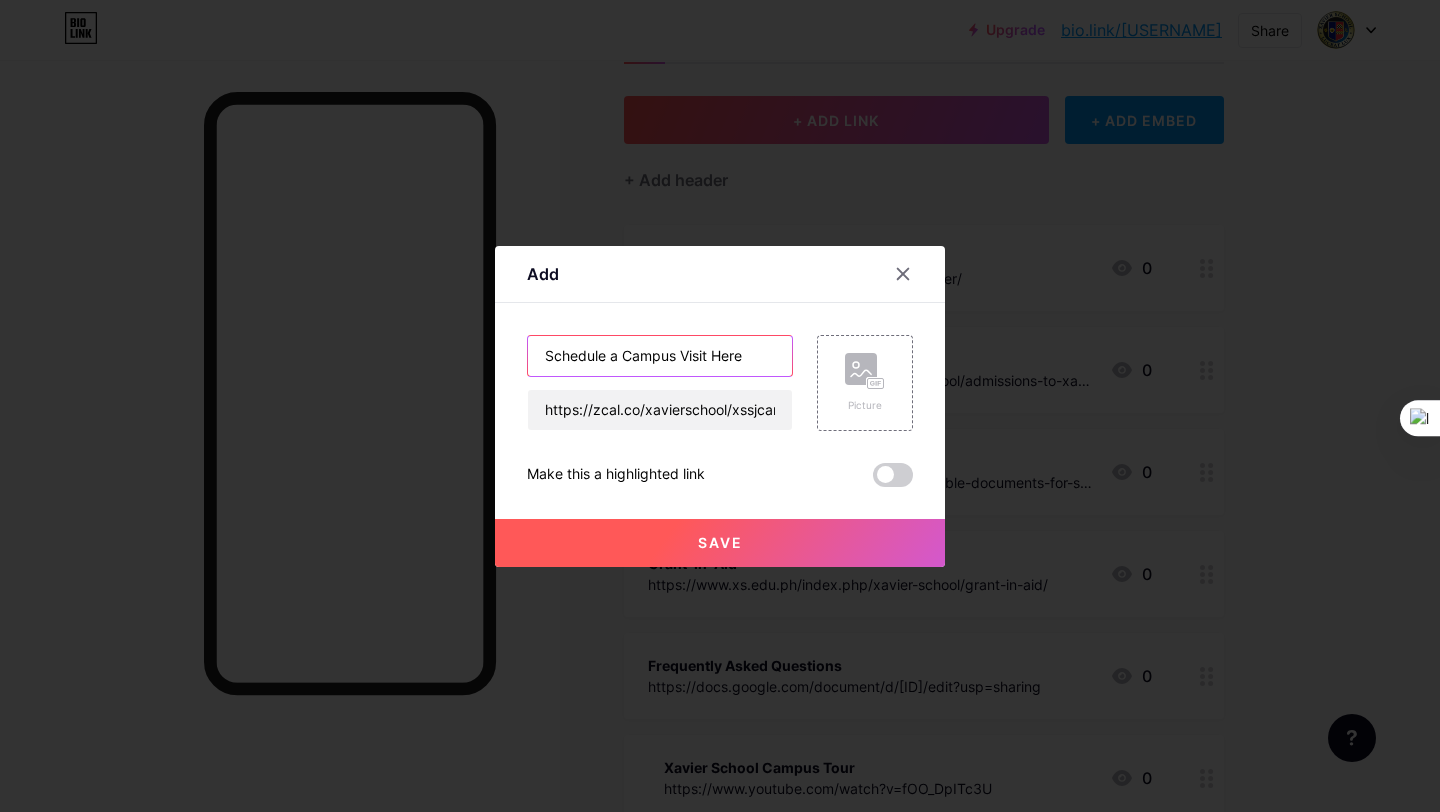 type on "Schedule a Campus Visit Here" 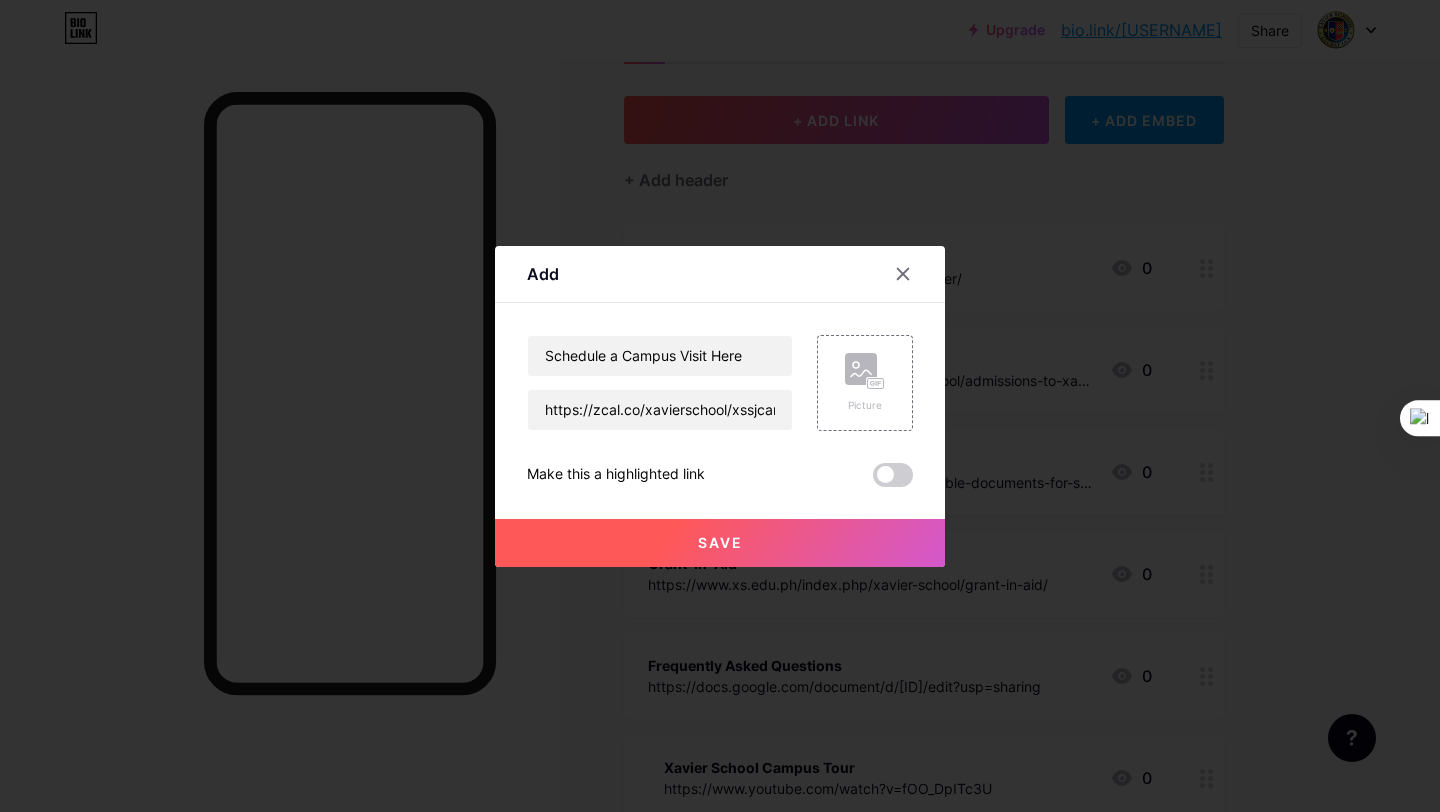 click on "Save" at bounding box center [720, 543] 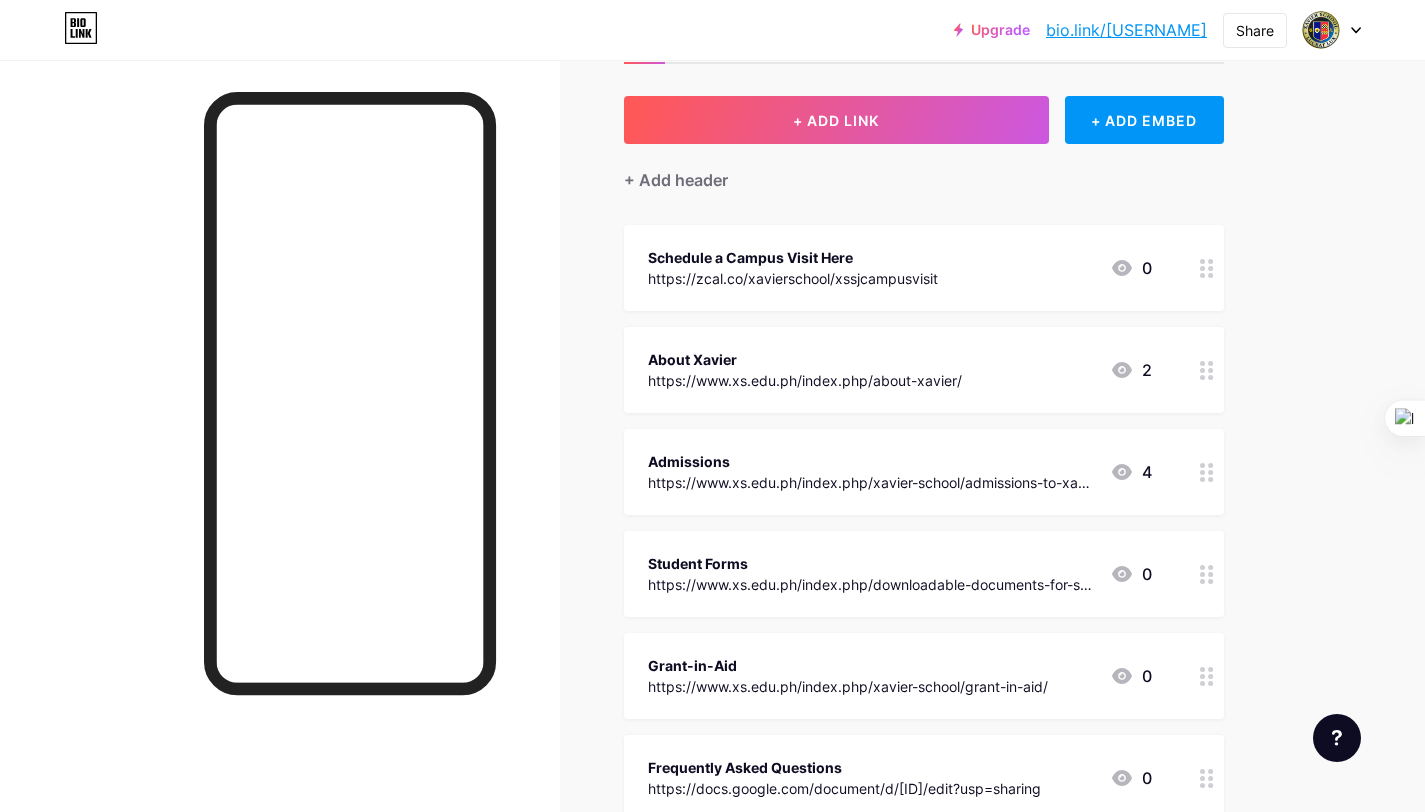 drag, startPoint x: 1016, startPoint y: 264, endPoint x: 1000, endPoint y: 456, distance: 192.66551 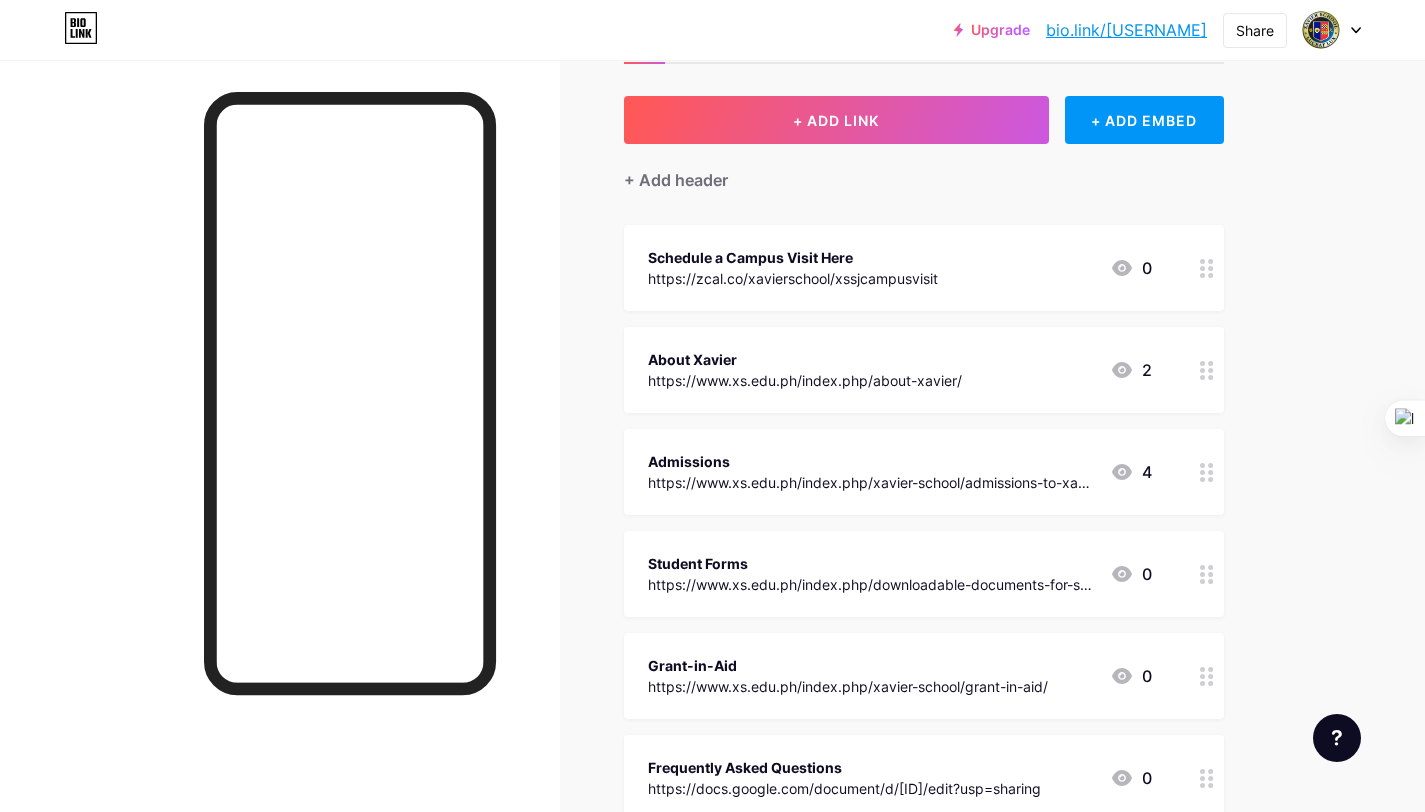 click on "Schedule a Campus Visit Here
https://zcal.co/[USERNAME]/[USERNAME]campusvisit
0
About Xavier
https://www.xs.edu.ph/index.php/about-xavier/
2
Admissions
https://www.xs.edu.ph/index.php/xavier-school/admissions-to-xavier-school/
4
Student Forms
https://www.xs.edu.ph/index.php/downloadable-documents-for-students/
0
Grant-in-Aid
https://www.xs.edu.ph/index.php/xavier-school/grant-in-aid/
0
Frequently Asked Questions
https://docs.google.com/document/d/[ID]/edit?usp=sharing
0" at bounding box center (924, 682) 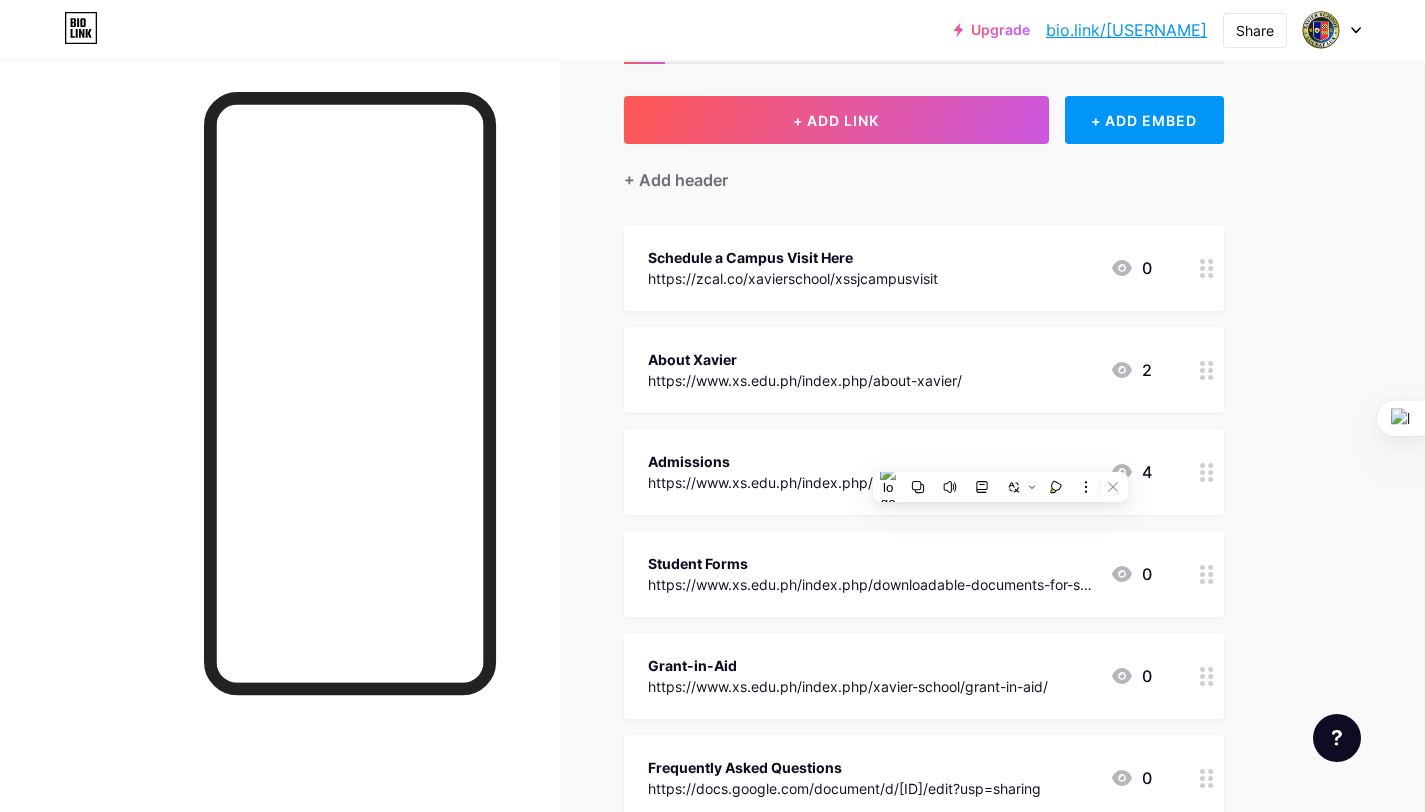 click on "Upgrade   bio.link/[USERNAME]   bio.link/[USERNAME]   Share               Switch accounts     Xavier School San Juan   bio.link/[USERNAME]       + Add a new page        Account settings   Logout   Link Copied
Links
Posts
Design
Subscribers
NEW
Stats
Settings       + ADD LINK     + ADD EMBED
+ Add header
Schedule a Campus Visit Here
https://zcal.co/[USERNAME]/[USERNAME]campusvisit
0
About Xavier
https://www.xs.edu.ph/index.php/about-xavier/
2
Admissions
https://www.xs.edu.ph/index.php/xavier-school/admissions-to-xavier-school/
4
Student Forms
0
0" at bounding box center (712, 821) 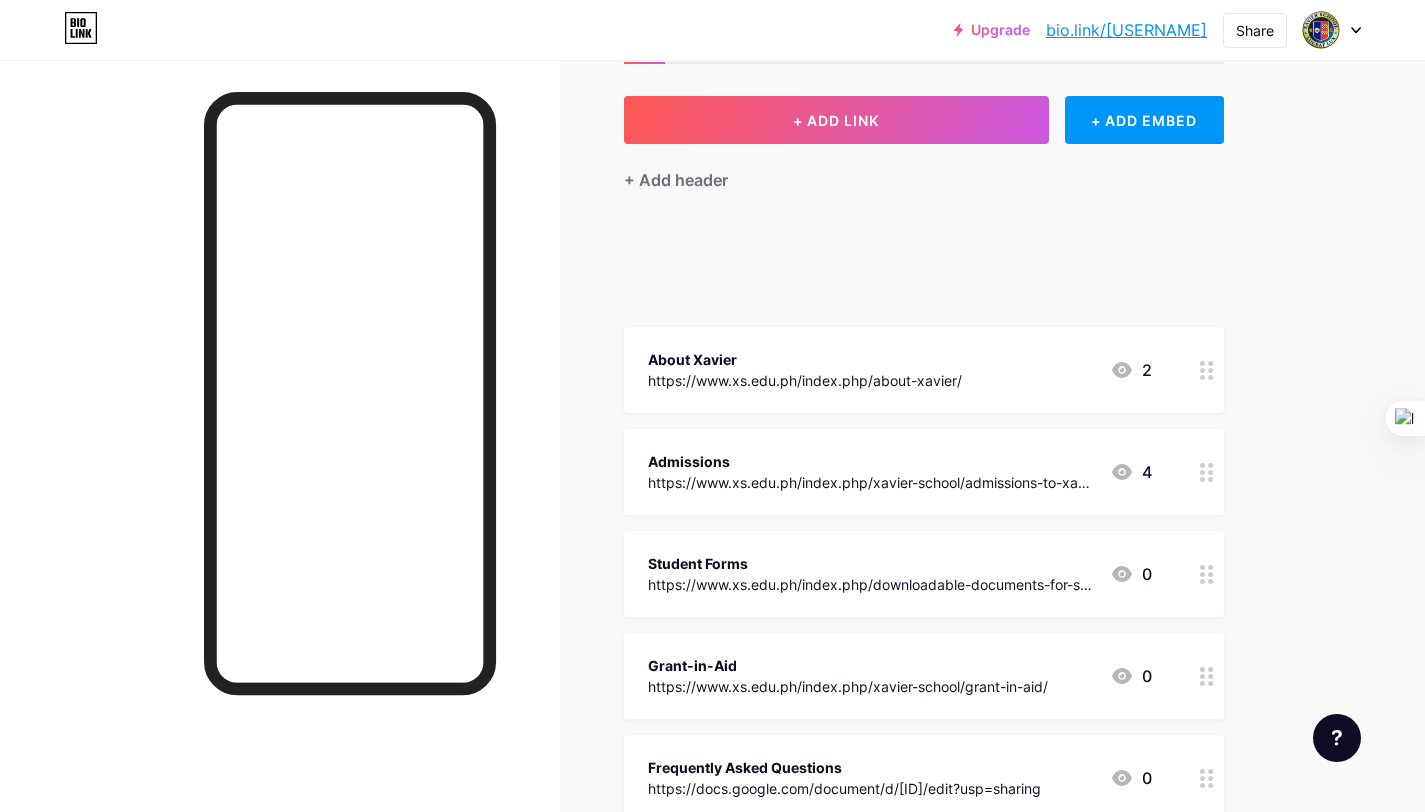 type 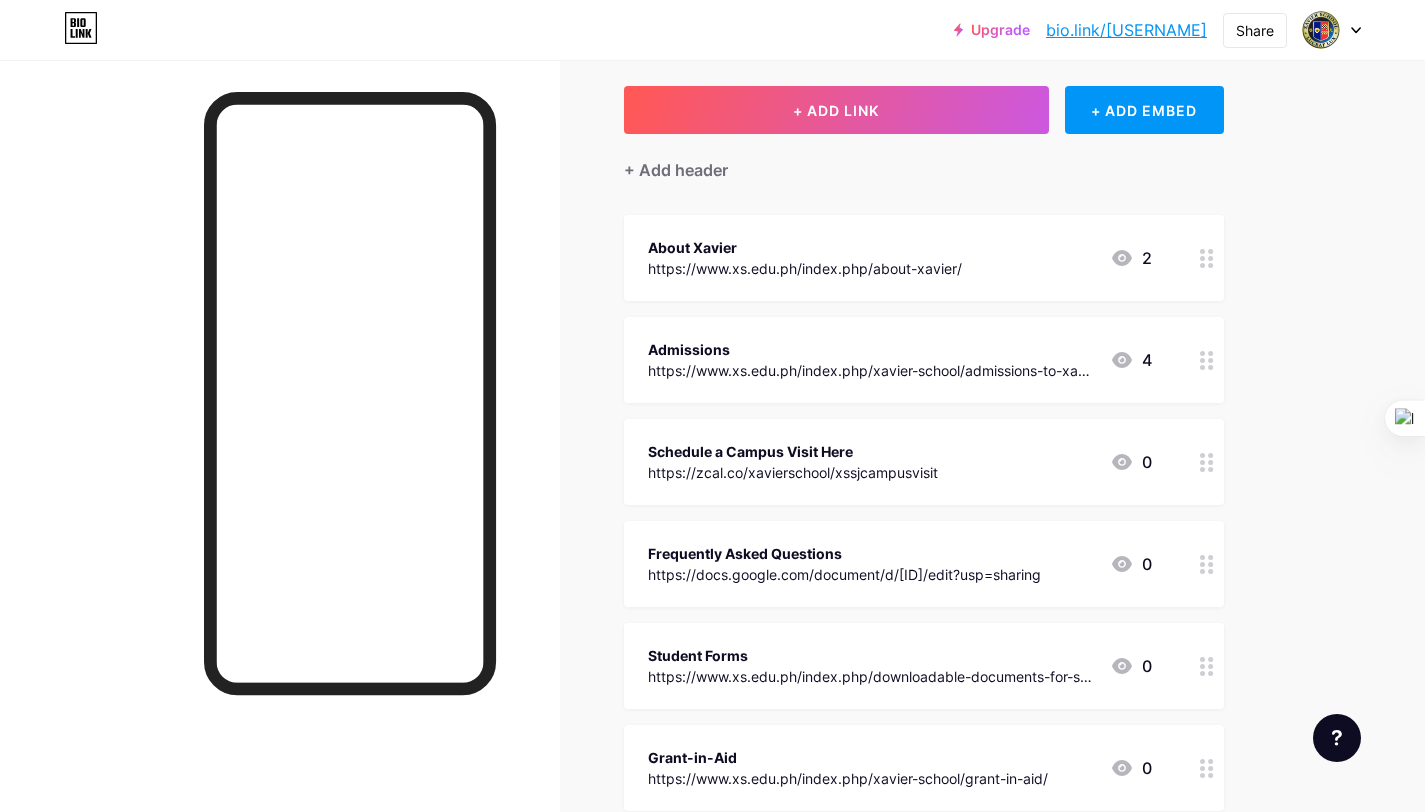 scroll, scrollTop: 0, scrollLeft: 0, axis: both 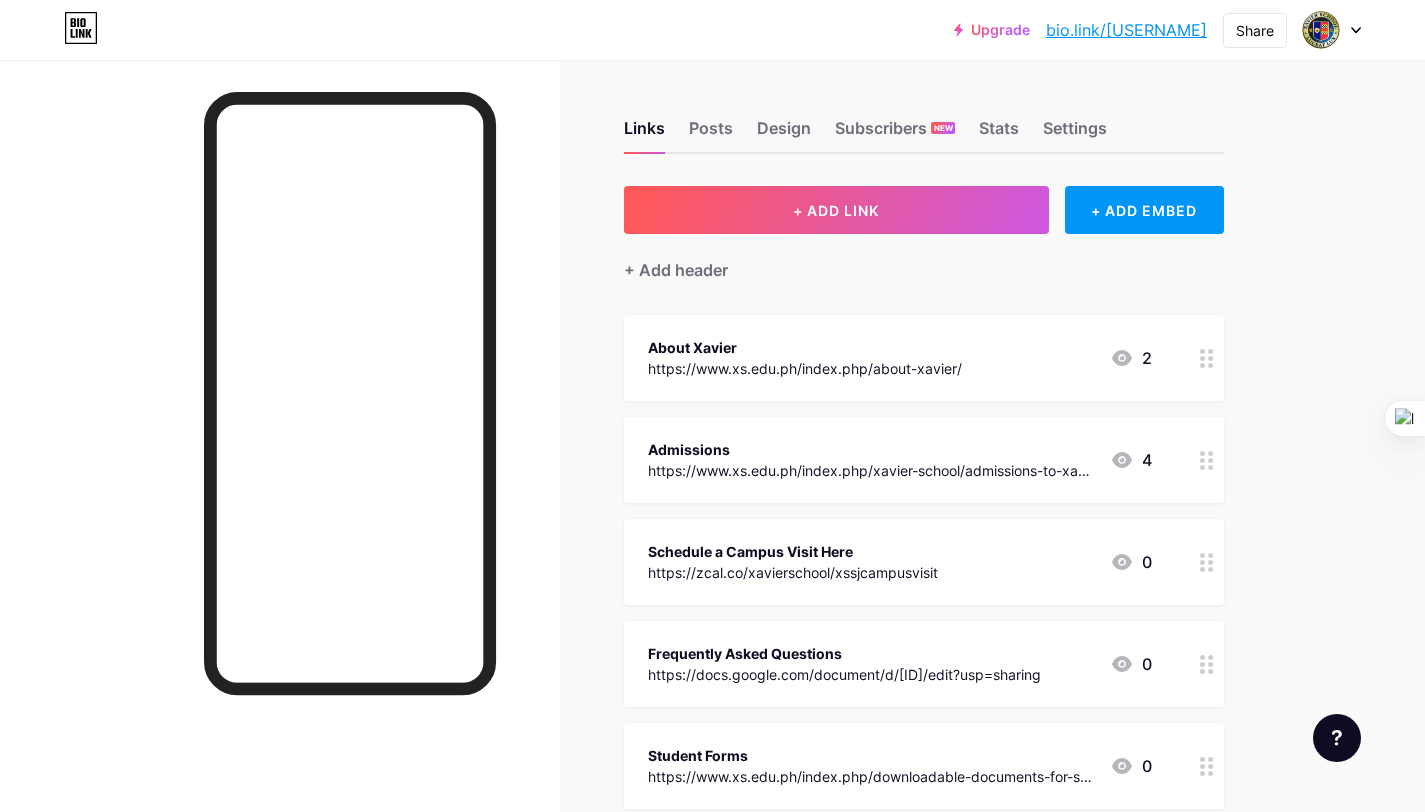 click at bounding box center (1332, 30) 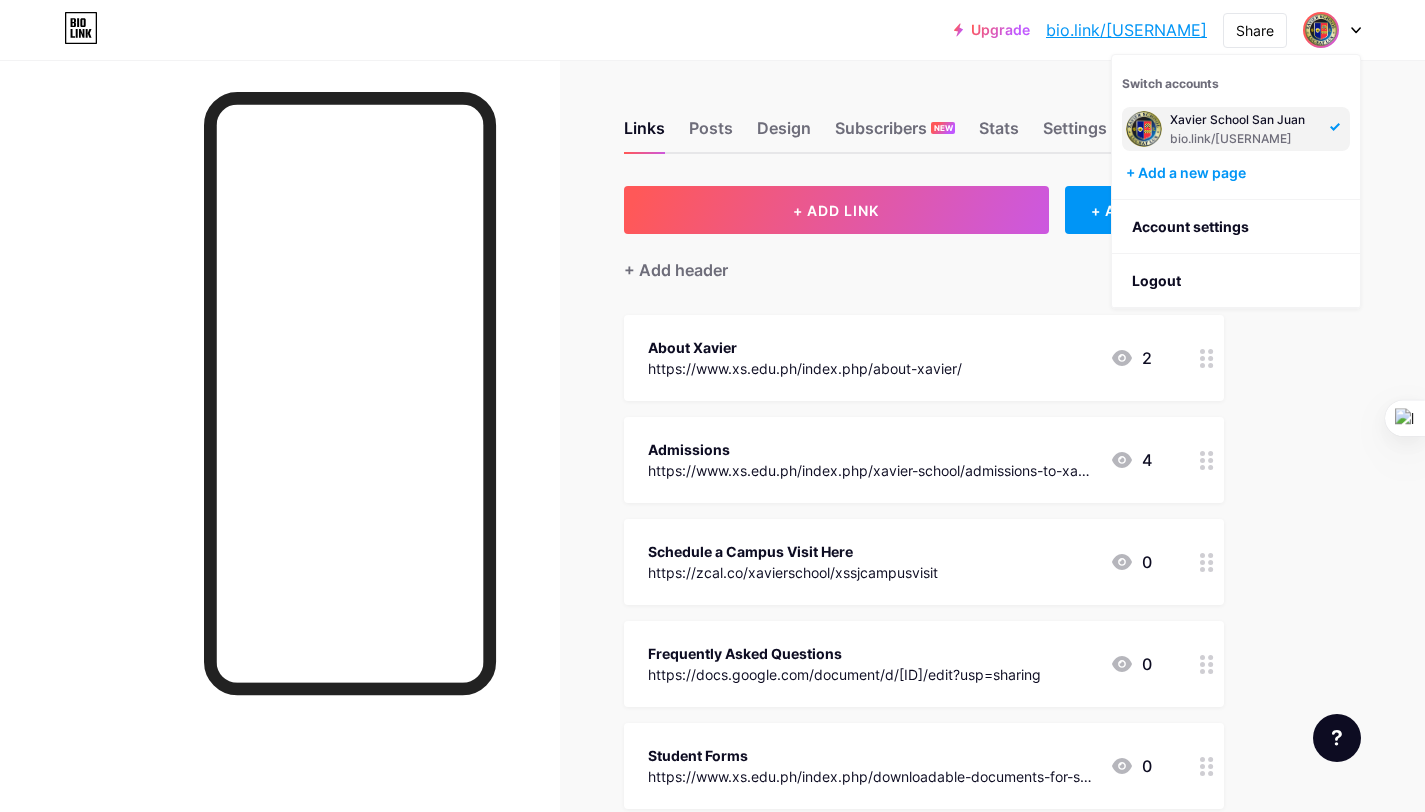 click at bounding box center [280, 466] 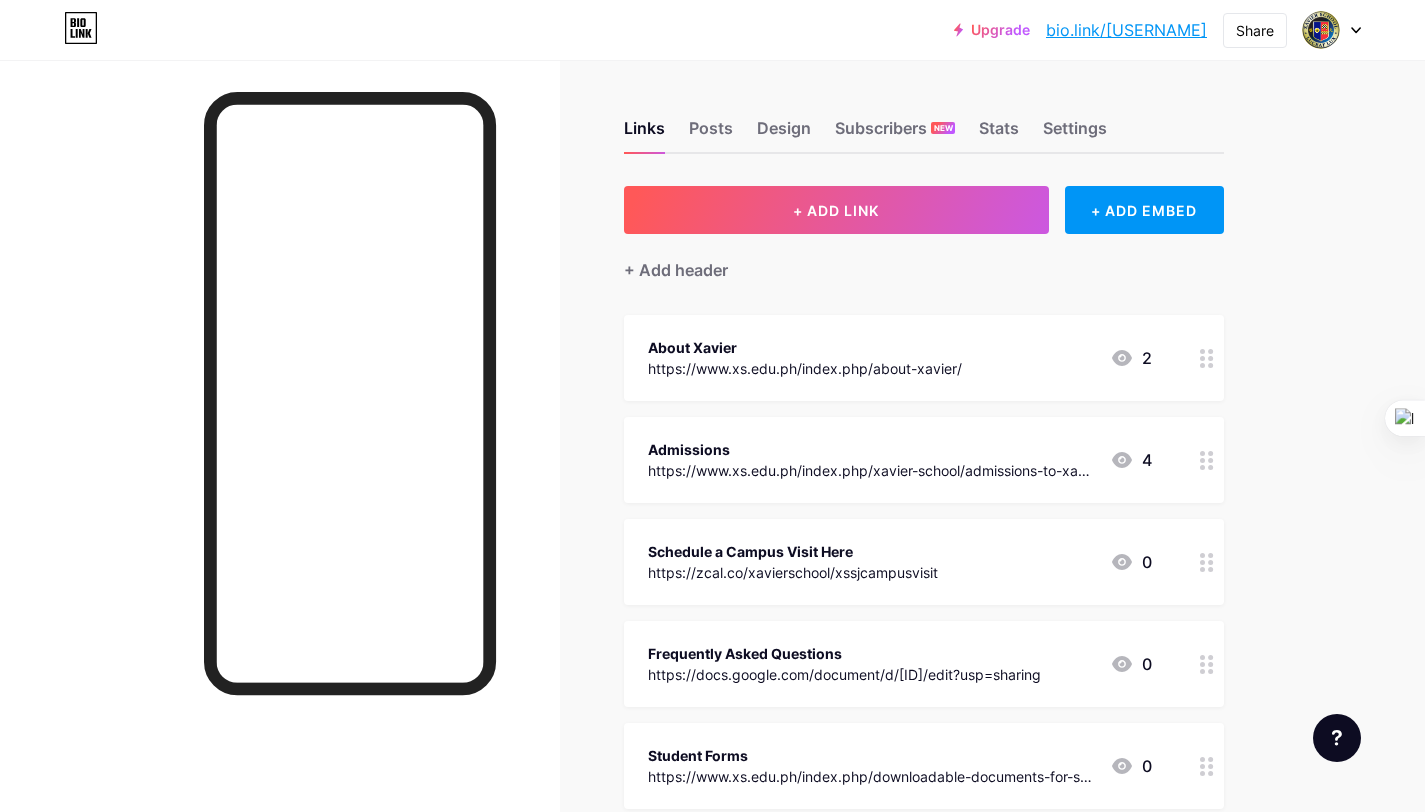 click at bounding box center [1332, 30] 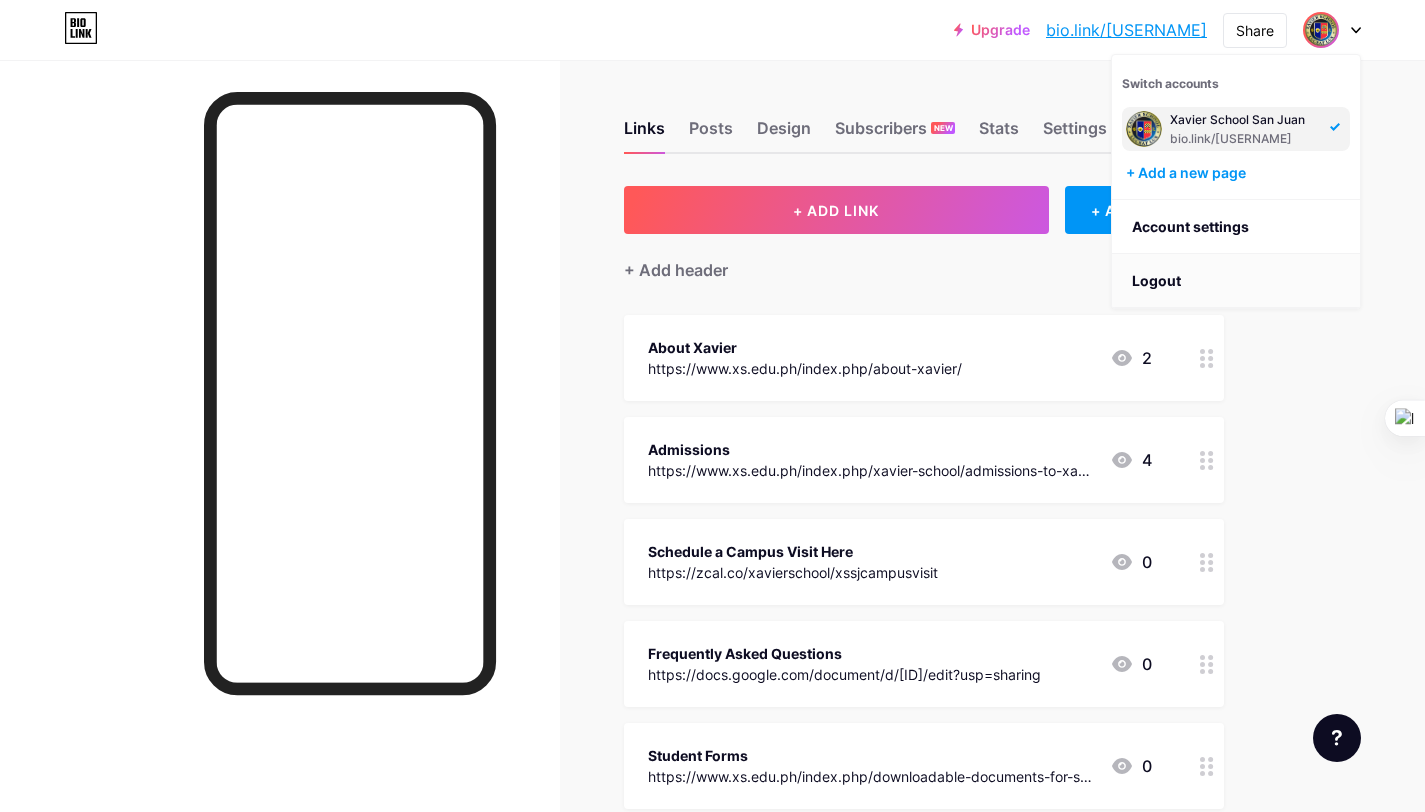 click on "Logout" at bounding box center (1236, 281) 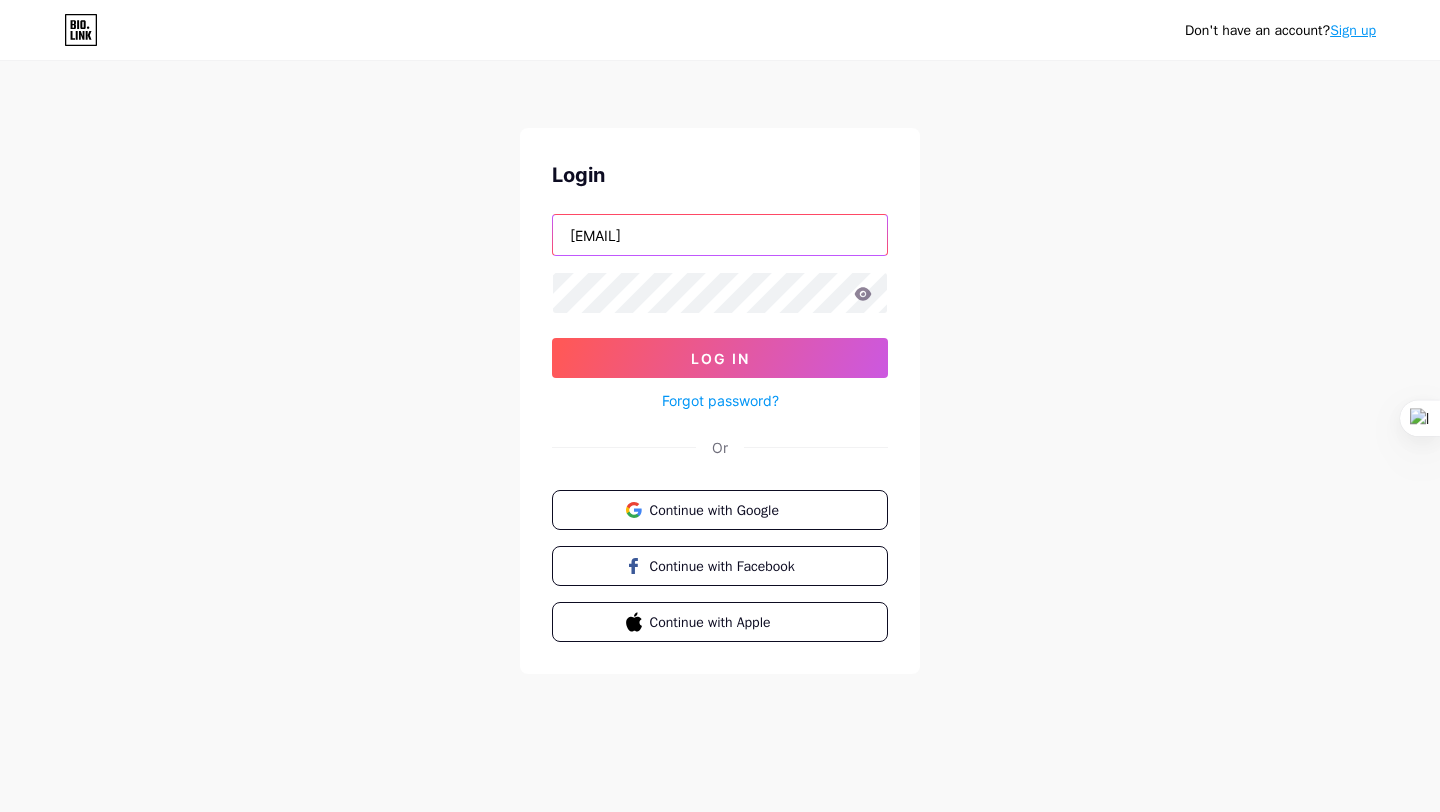 drag, startPoint x: 667, startPoint y: 237, endPoint x: 459, endPoint y: 237, distance: 208 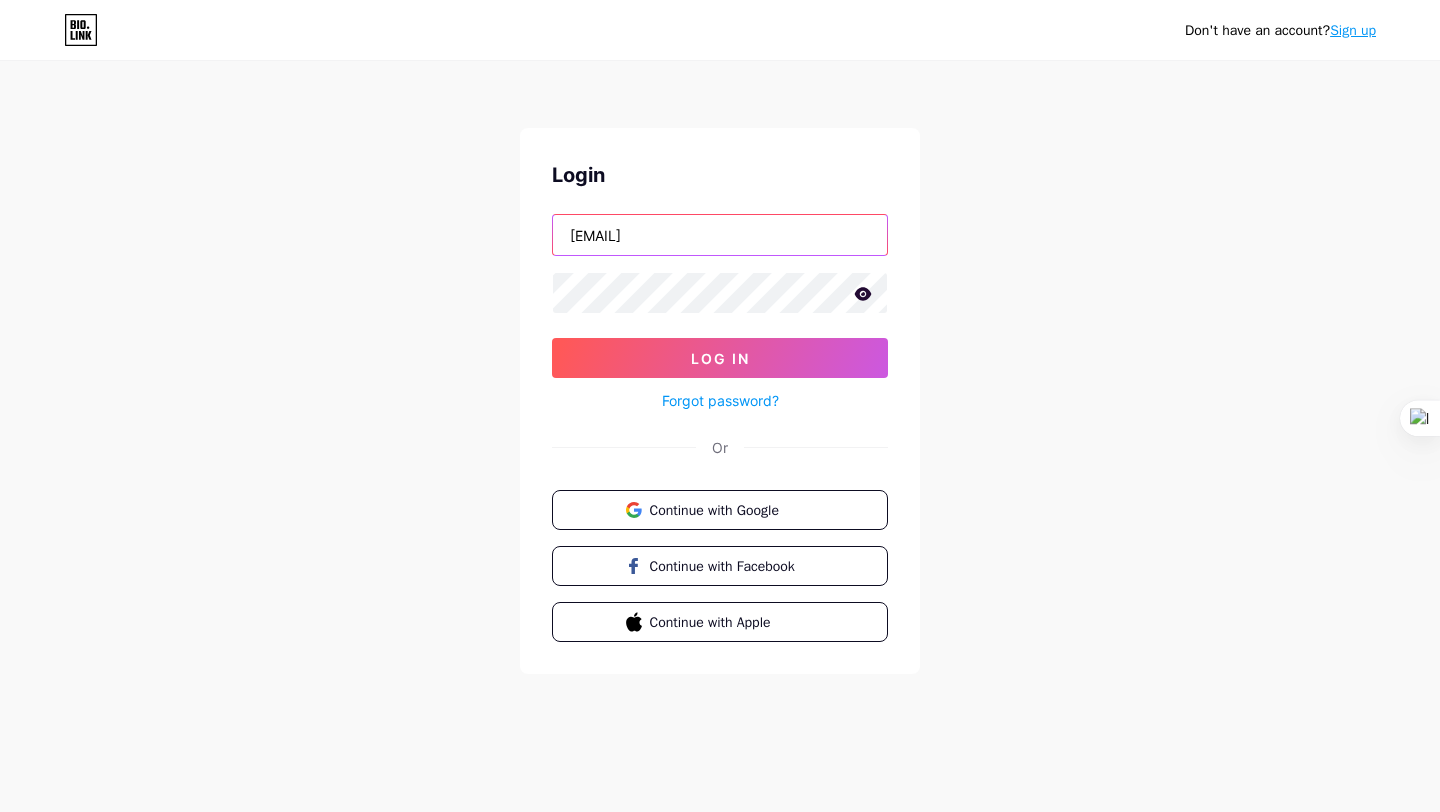 click on "[EMAIL]" at bounding box center (720, 235) 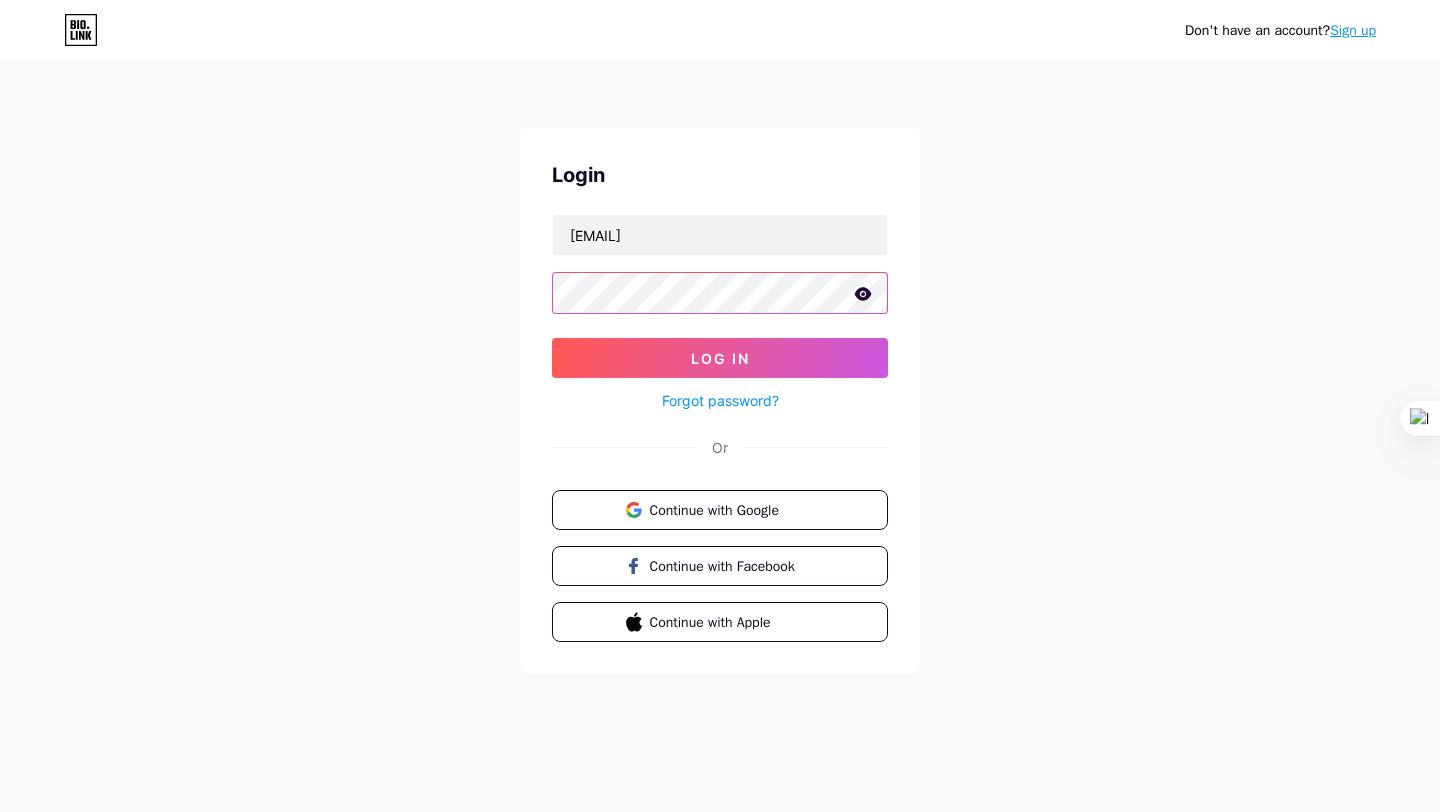 click on "Don't have an account?  Sign up   Login     [EMAIL]               Log In
Forgot password?
Or       Continue with Google     Continue with Facebook
Continue with Apple" at bounding box center [720, 369] 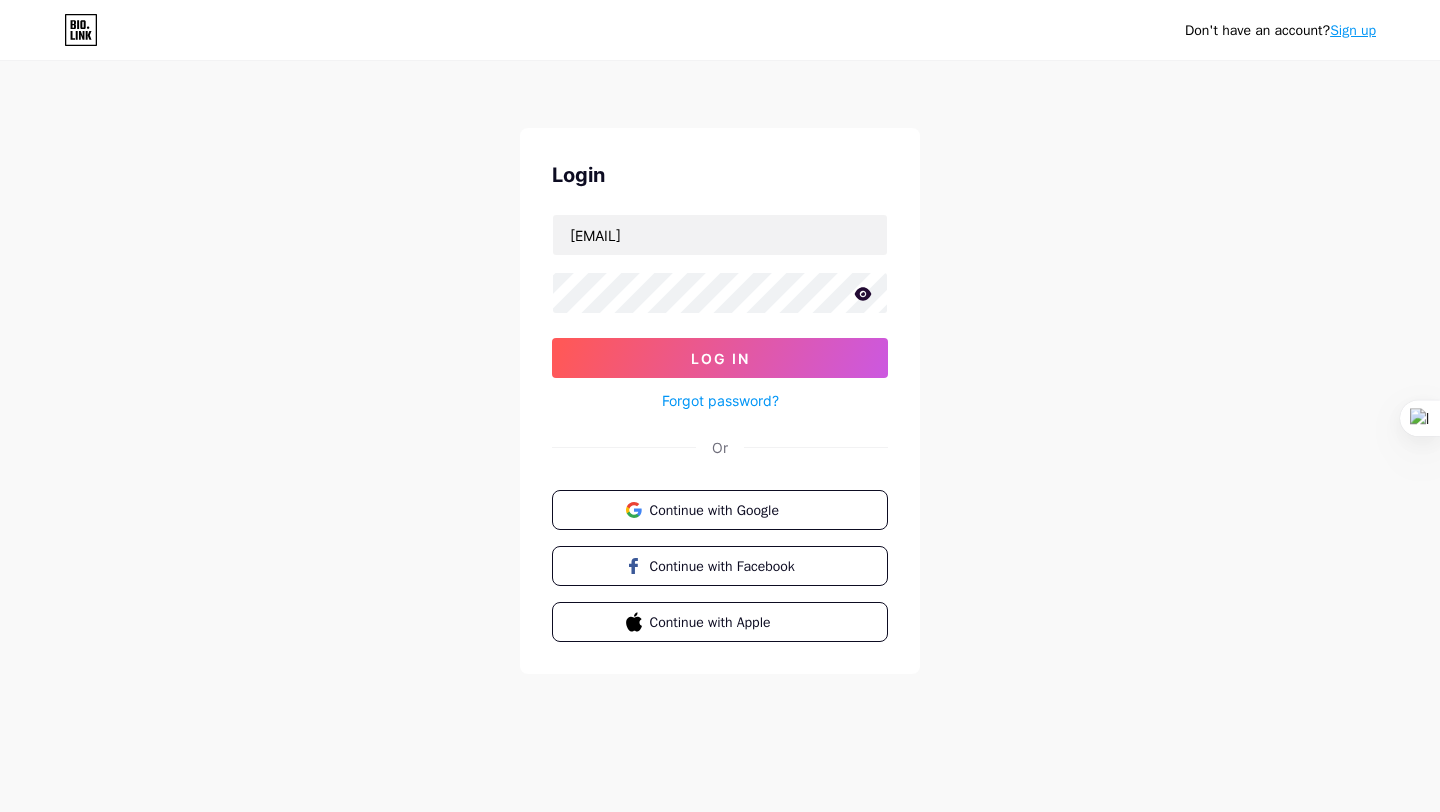 click 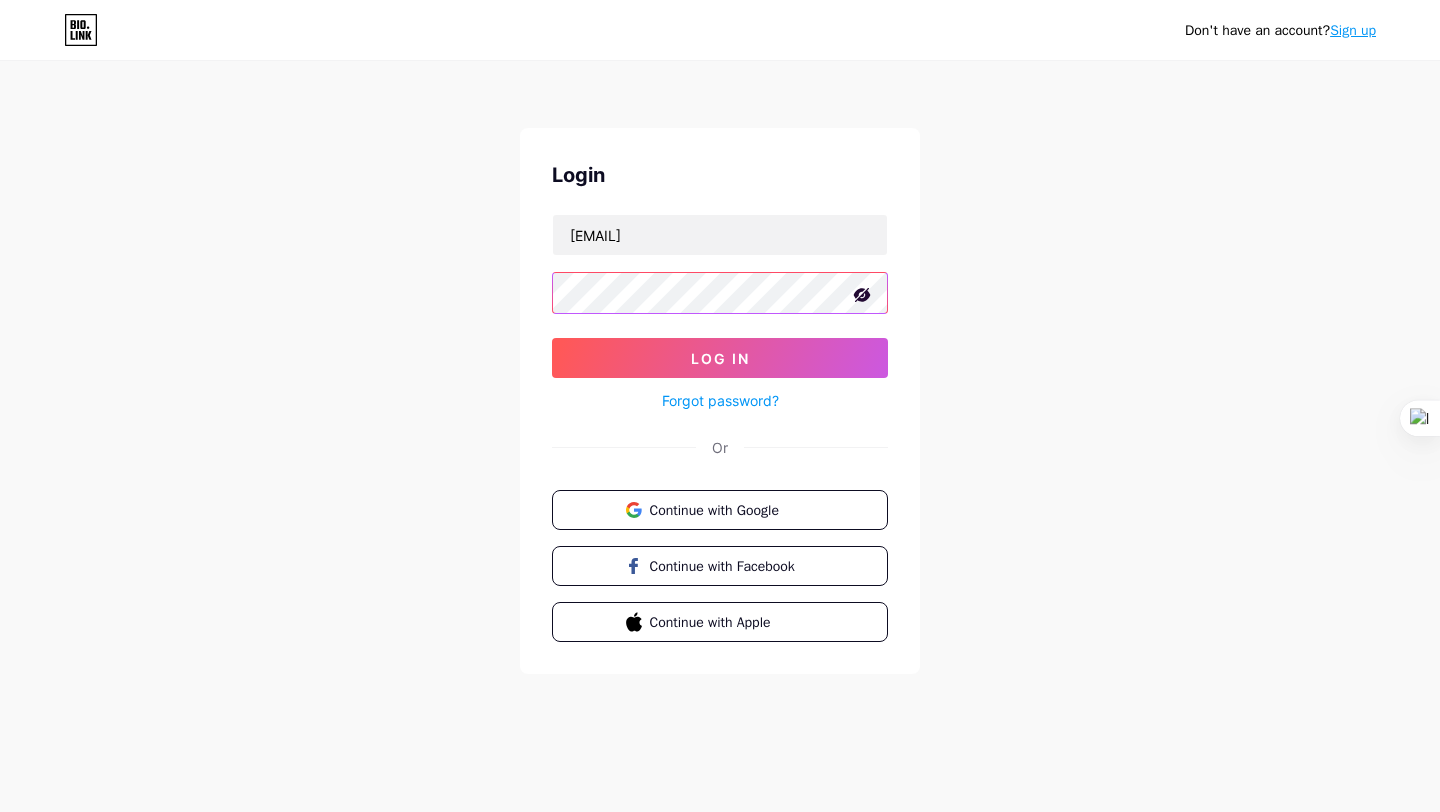 click on "Don't have an account?  Sign up   Login     [EMAIL]               Log In
Forgot password?
Or       Continue with Google     Continue with Facebook
Continue with Apple" at bounding box center [720, 369] 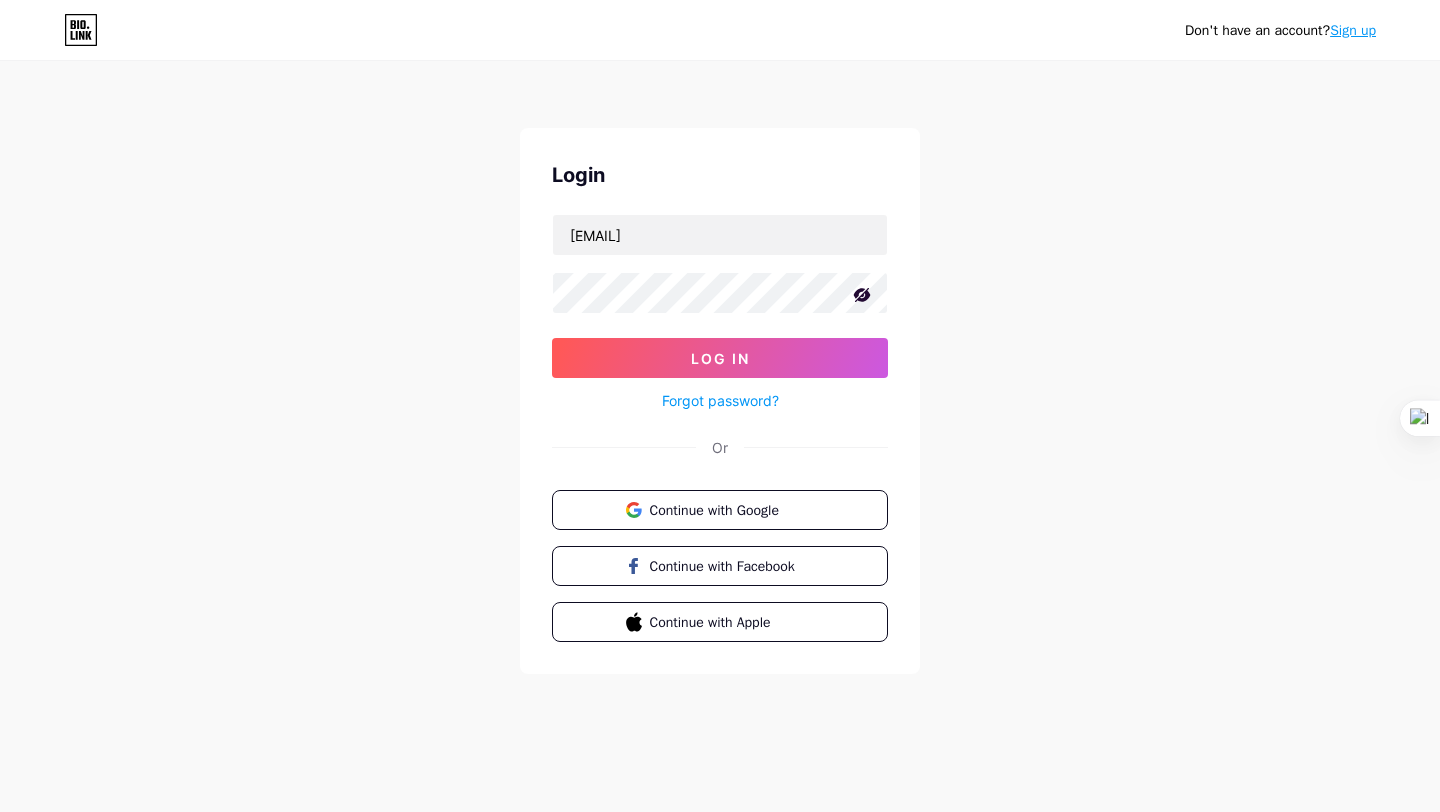 click on "Don't have an account?  Sign up   Login     [EMAIL]               Log In
Forgot password?
Or       Continue with Google     Continue with Facebook
Continue with Apple" at bounding box center (720, 369) 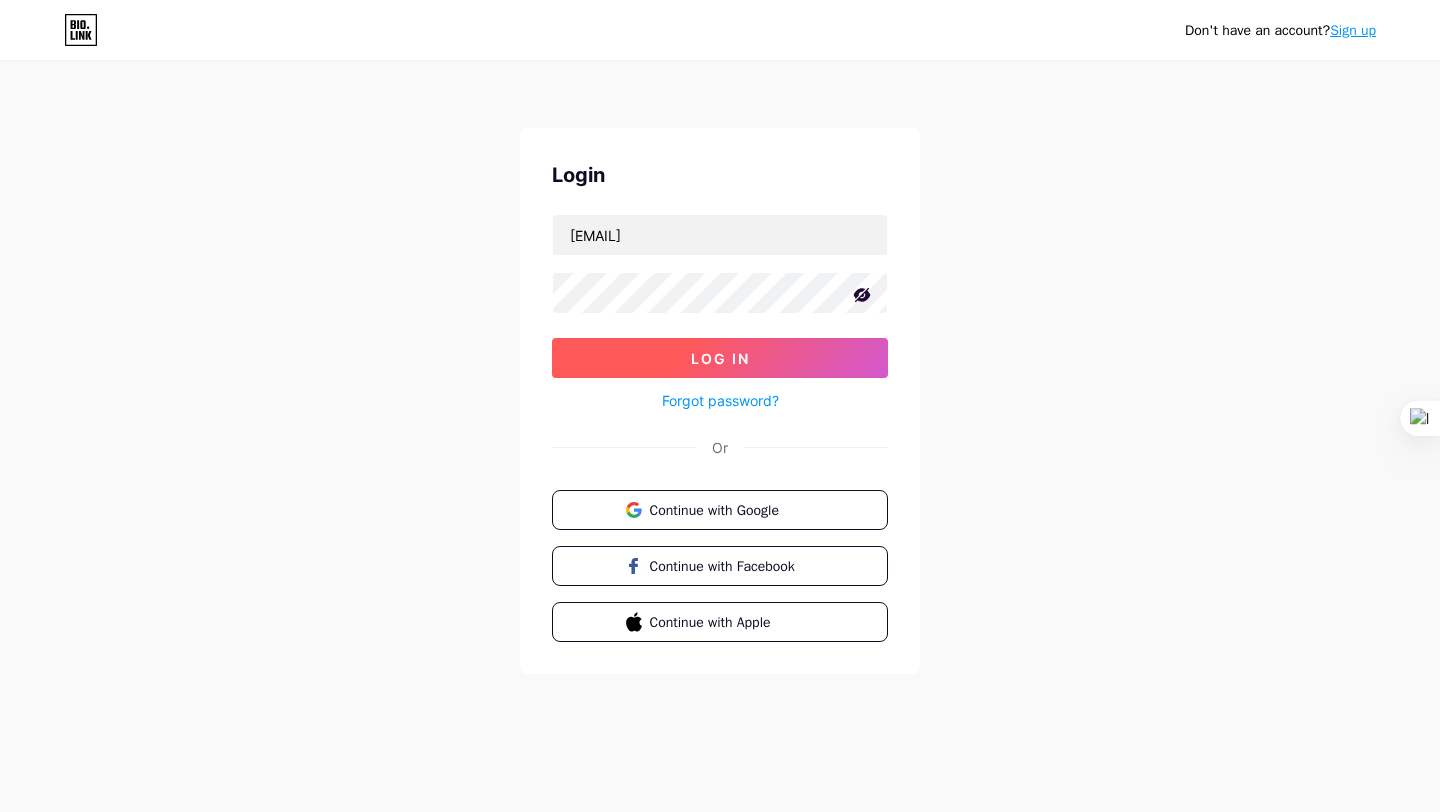 click on "Log In" at bounding box center (720, 358) 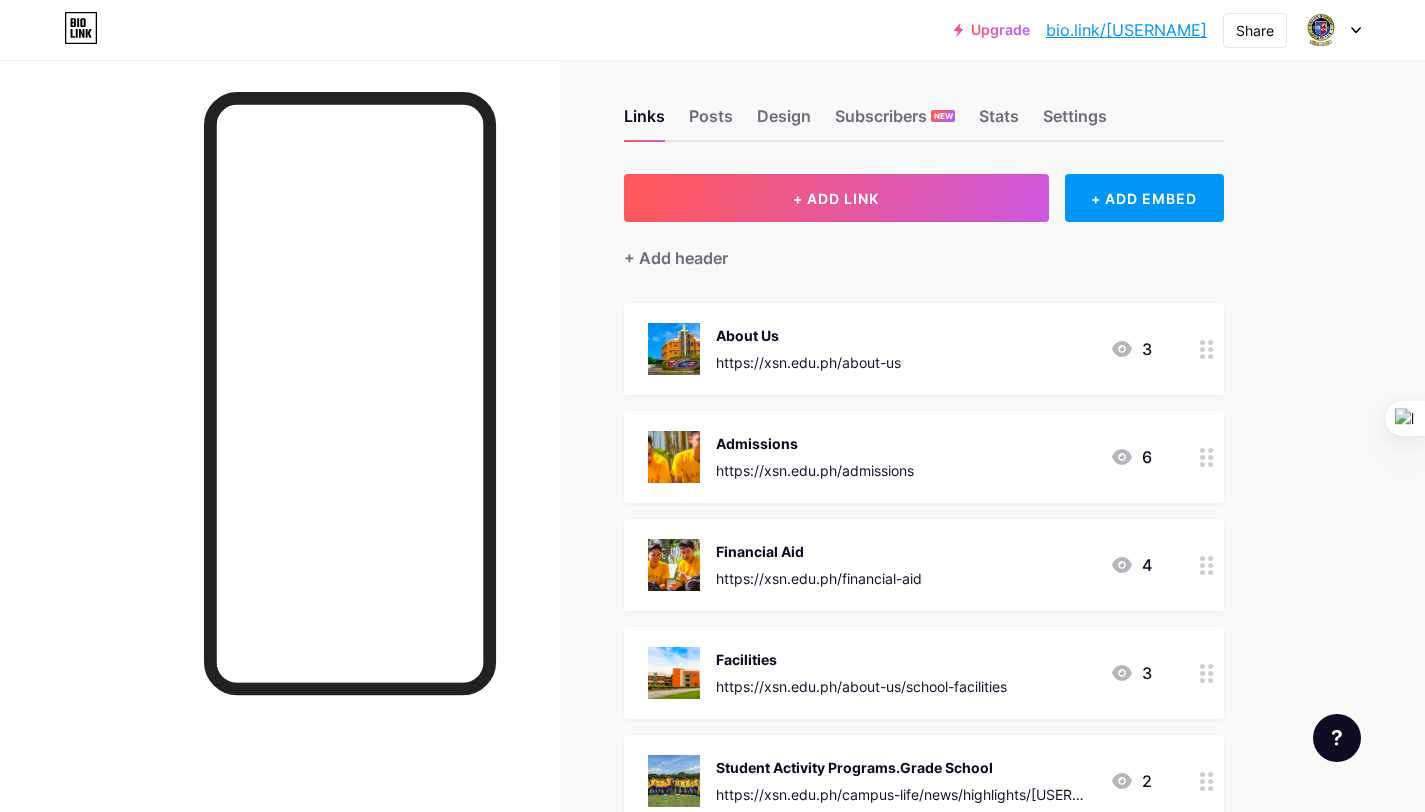 scroll, scrollTop: 0, scrollLeft: 0, axis: both 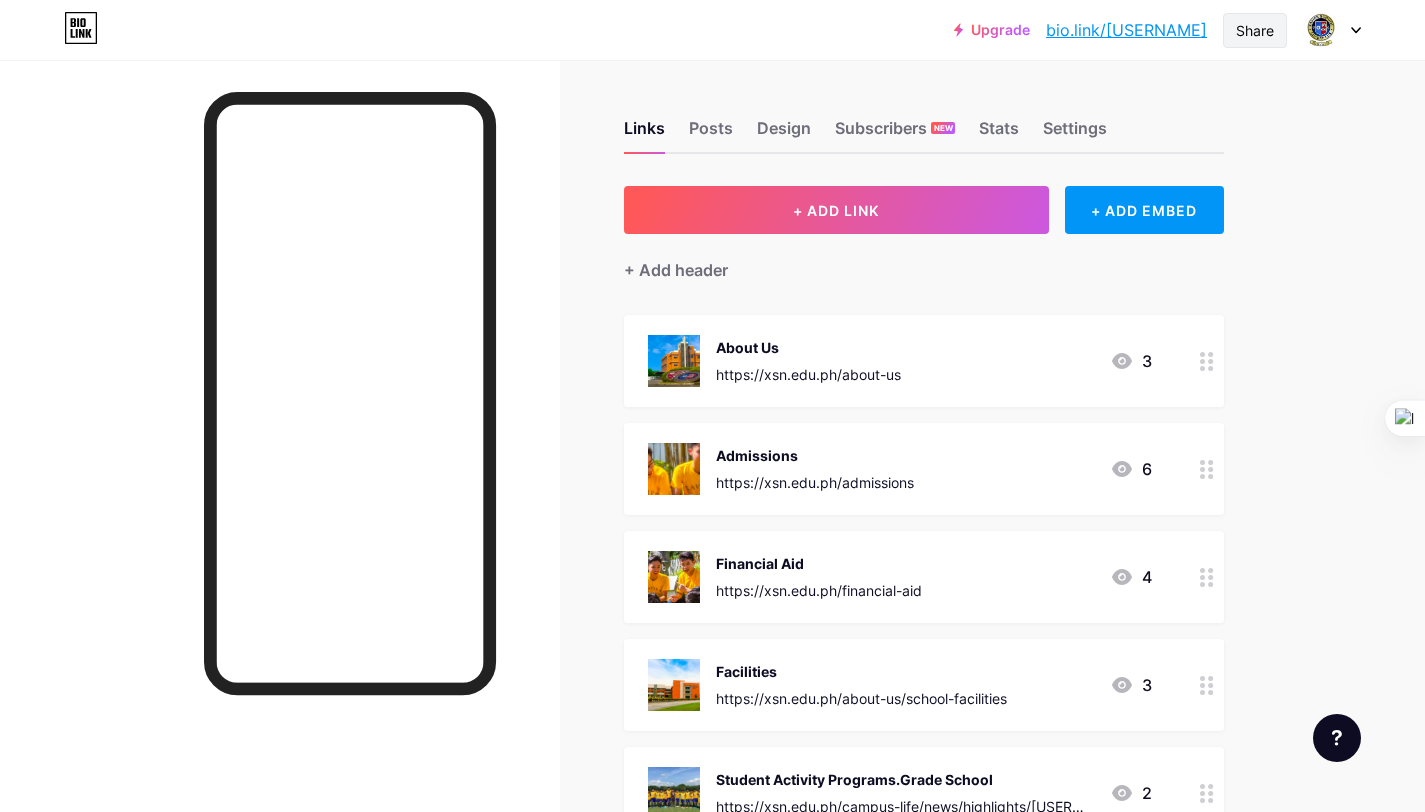 click on "Share" at bounding box center (1255, 30) 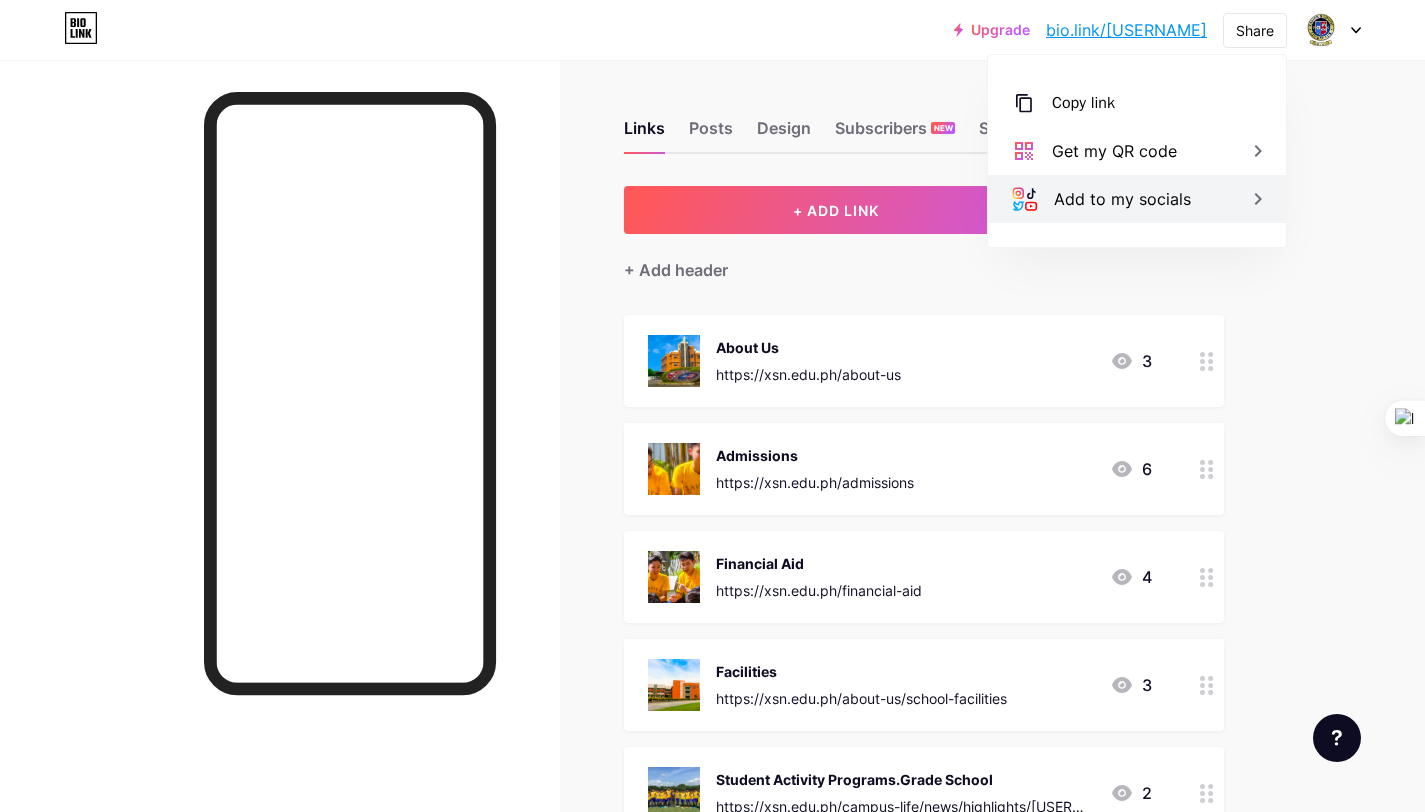 click on "Add to my socials" at bounding box center (1122, 199) 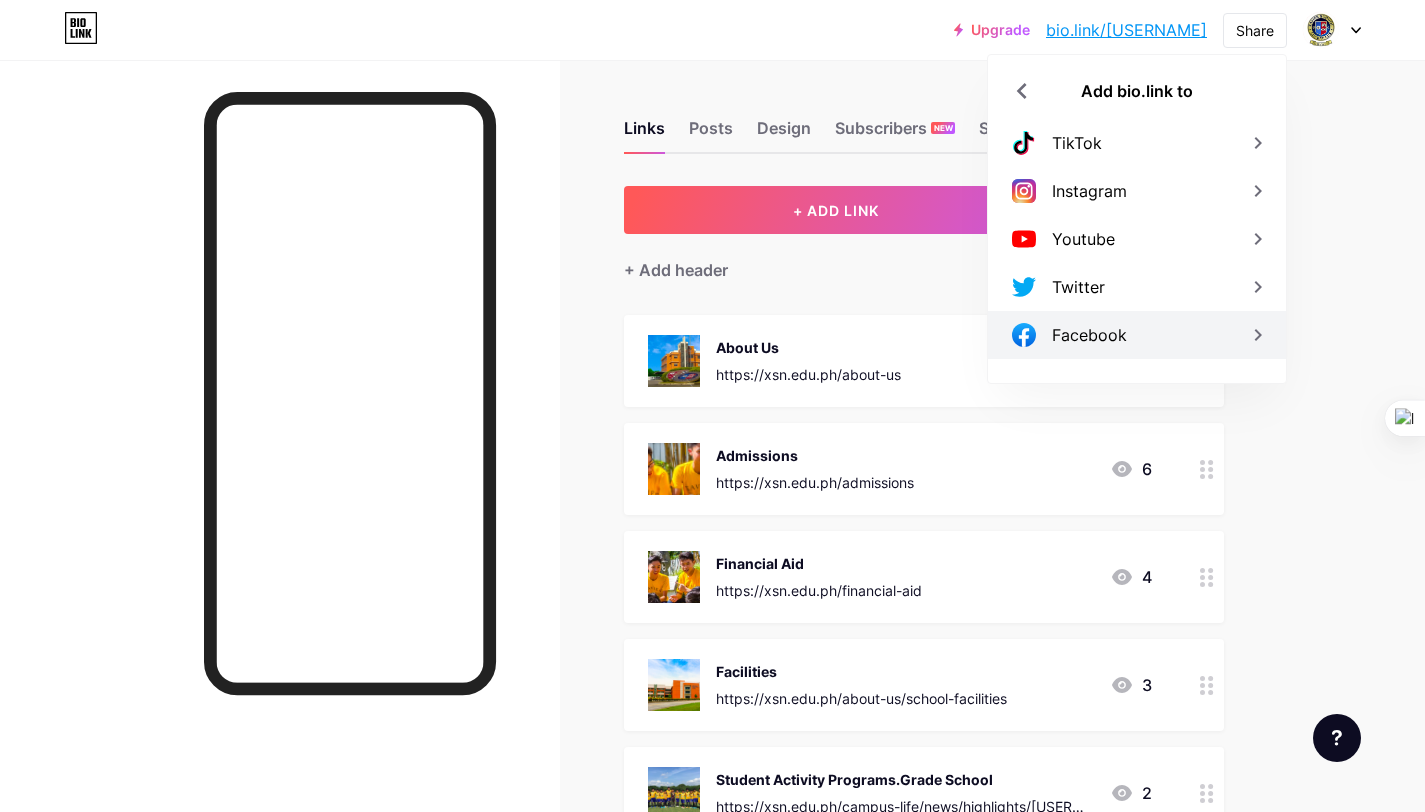 click on "Facebook" at bounding box center [1137, 335] 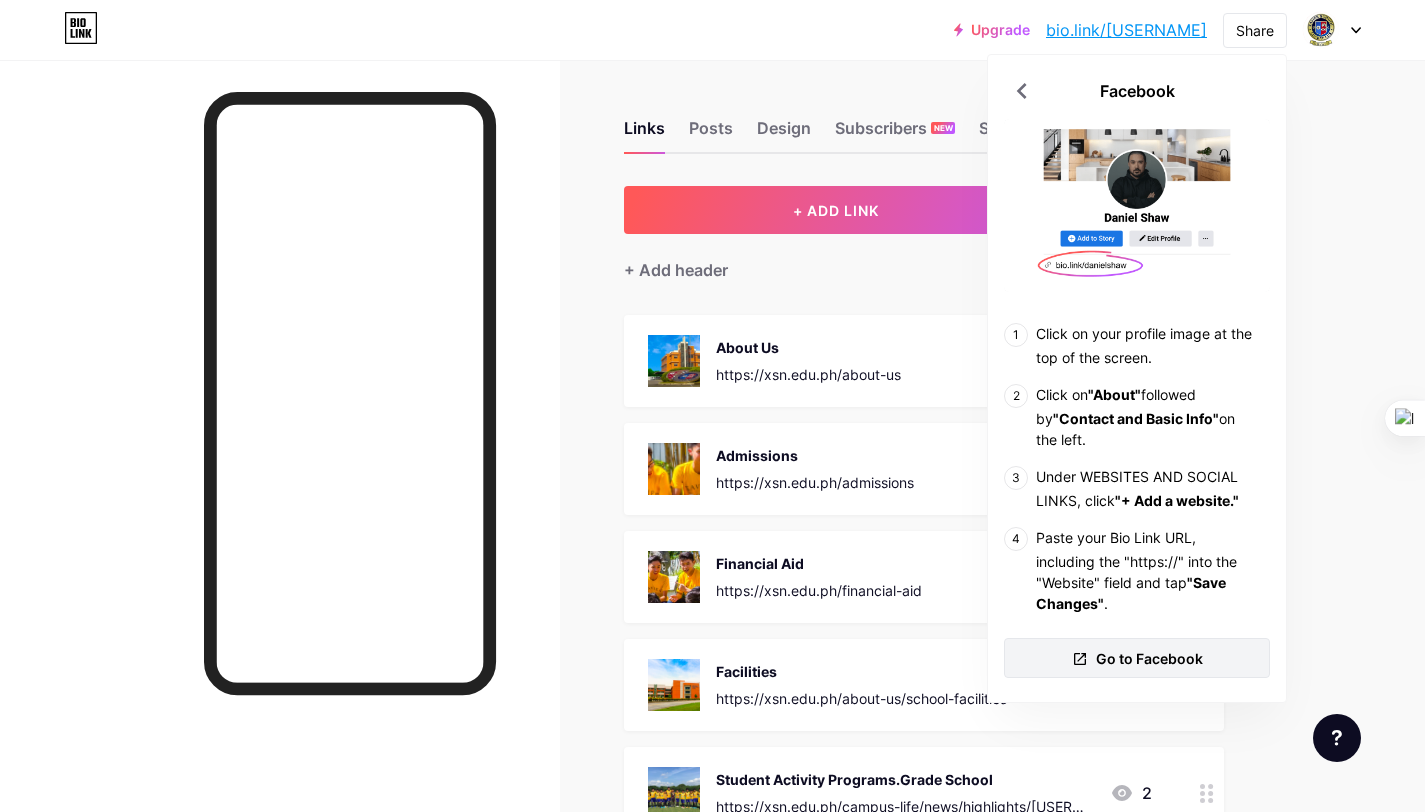click on "Go to Facebook" at bounding box center (1149, 658) 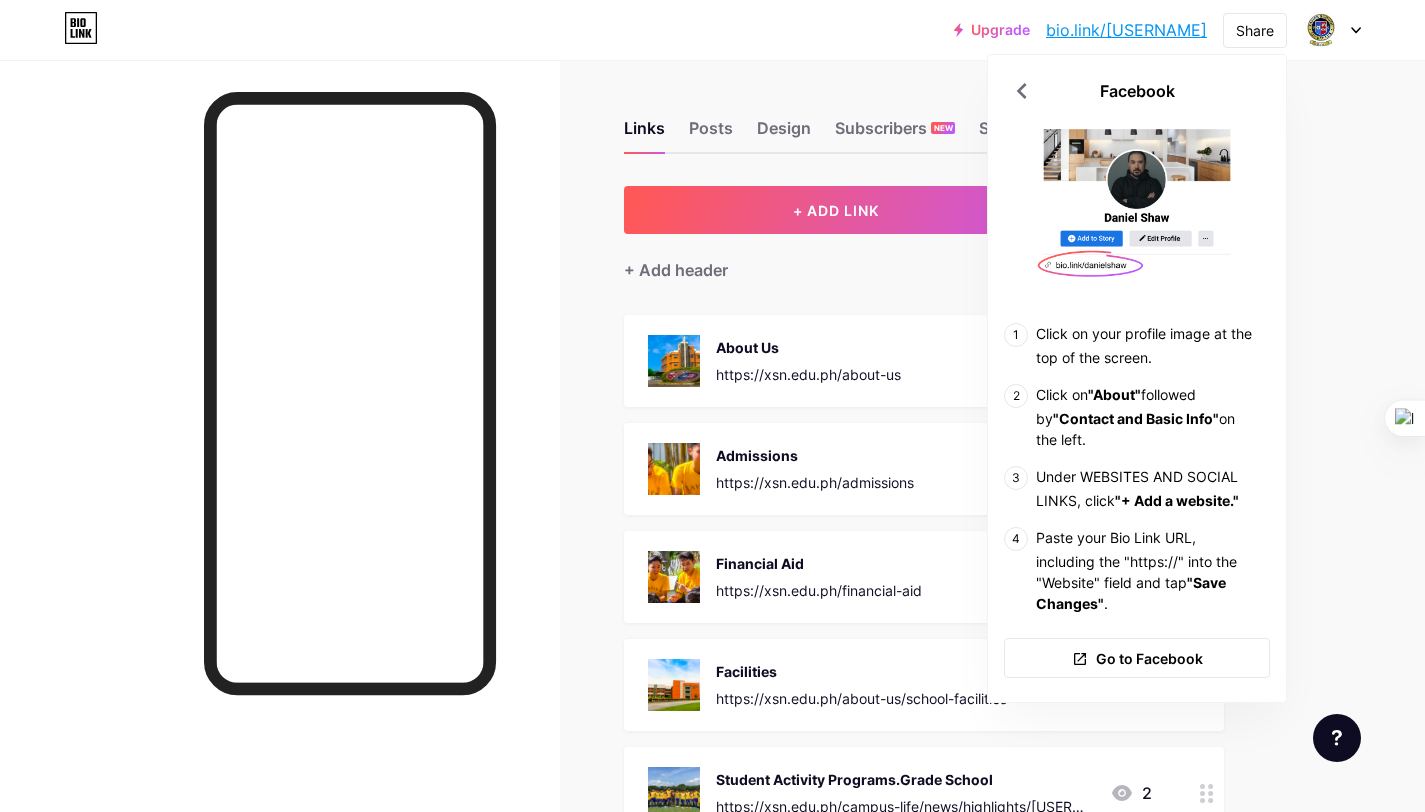 click 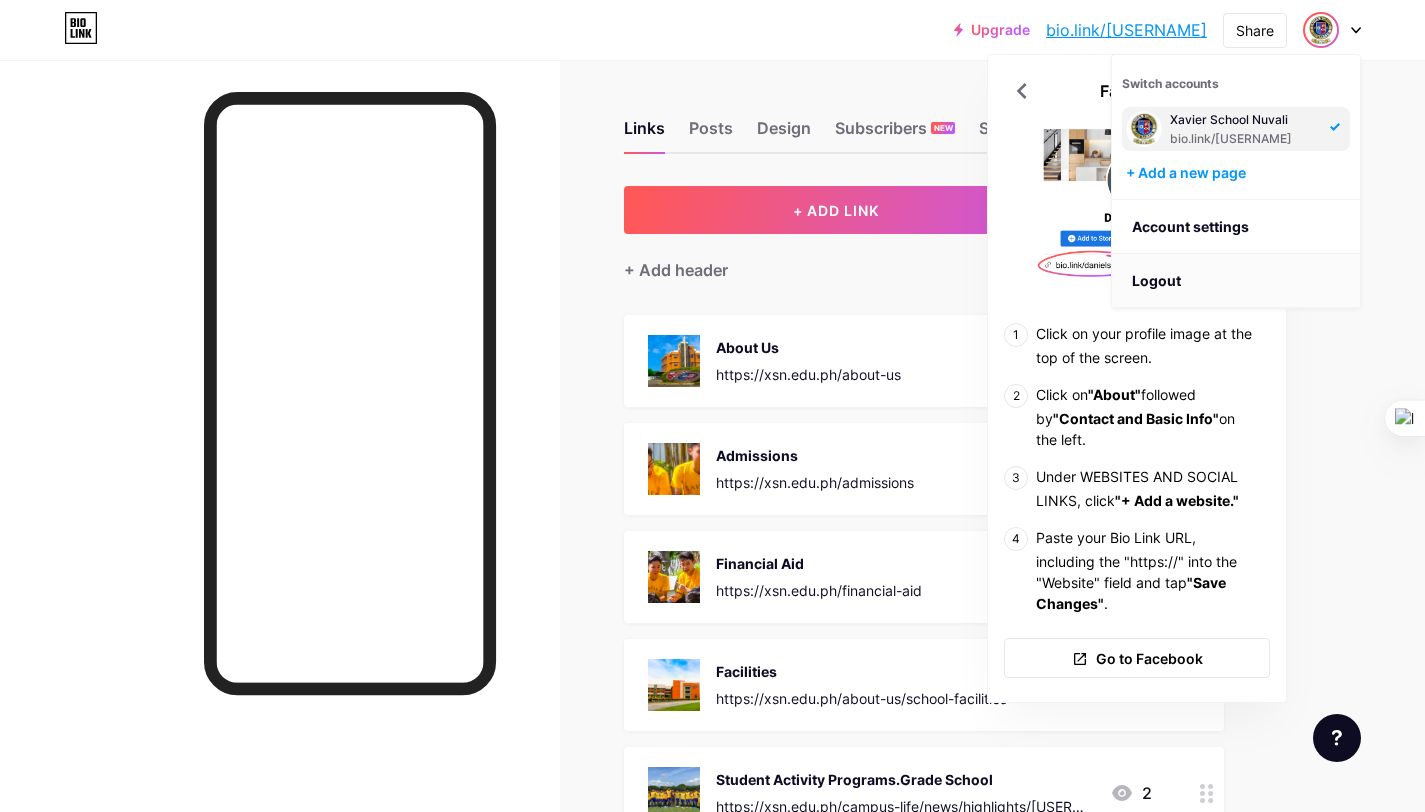 click on "Logout" at bounding box center [1236, 281] 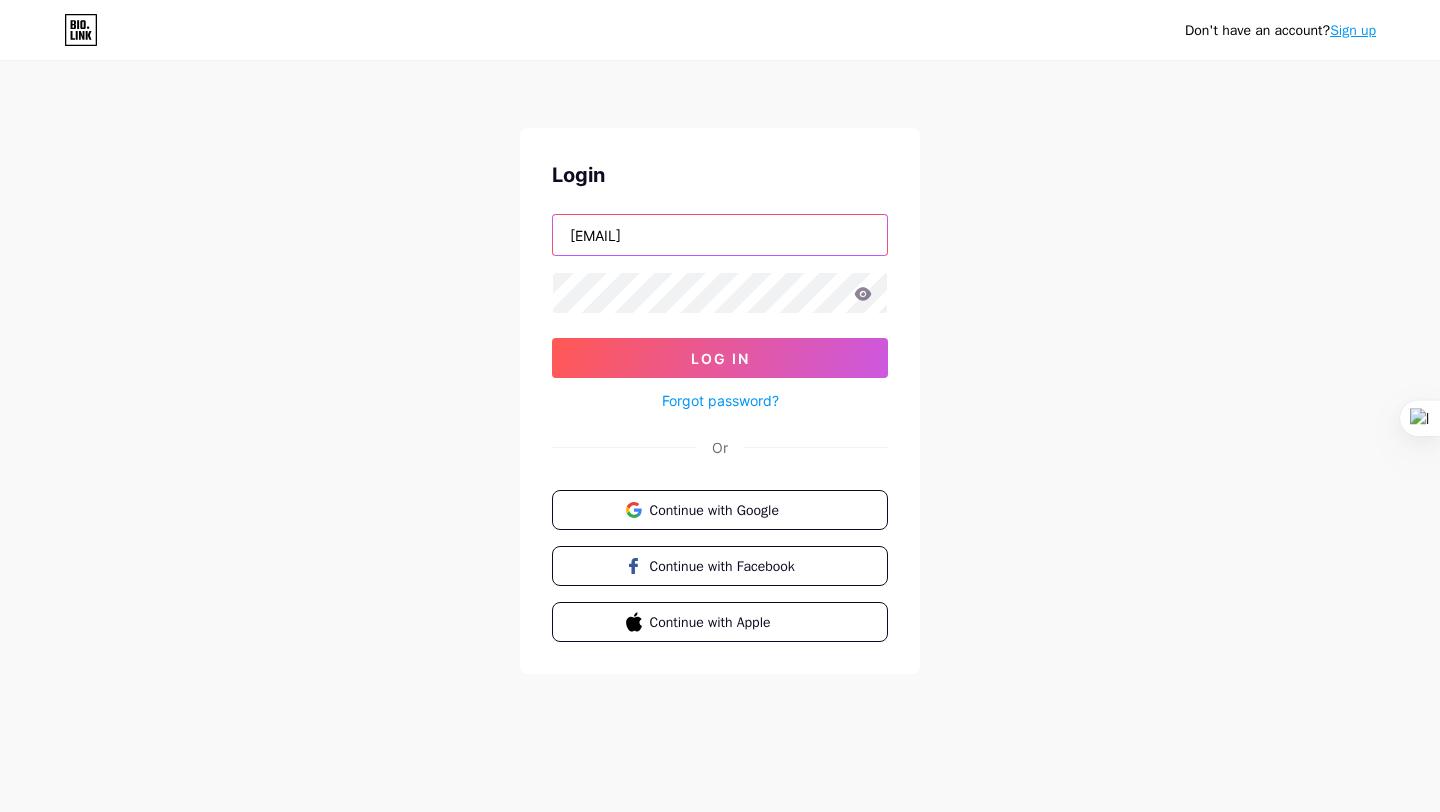 click on "[EMAIL]" at bounding box center (720, 235) 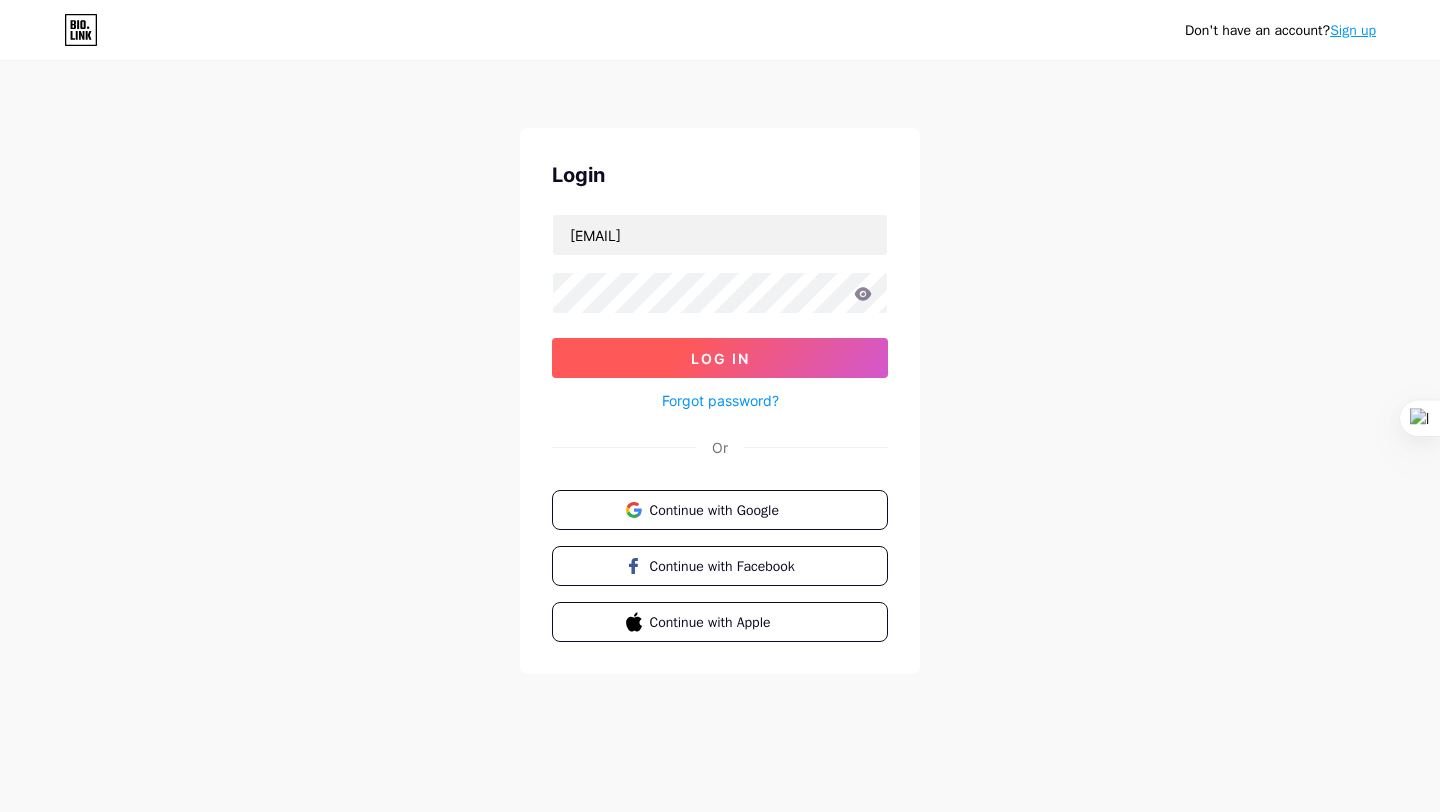 click on "Log In" at bounding box center [720, 358] 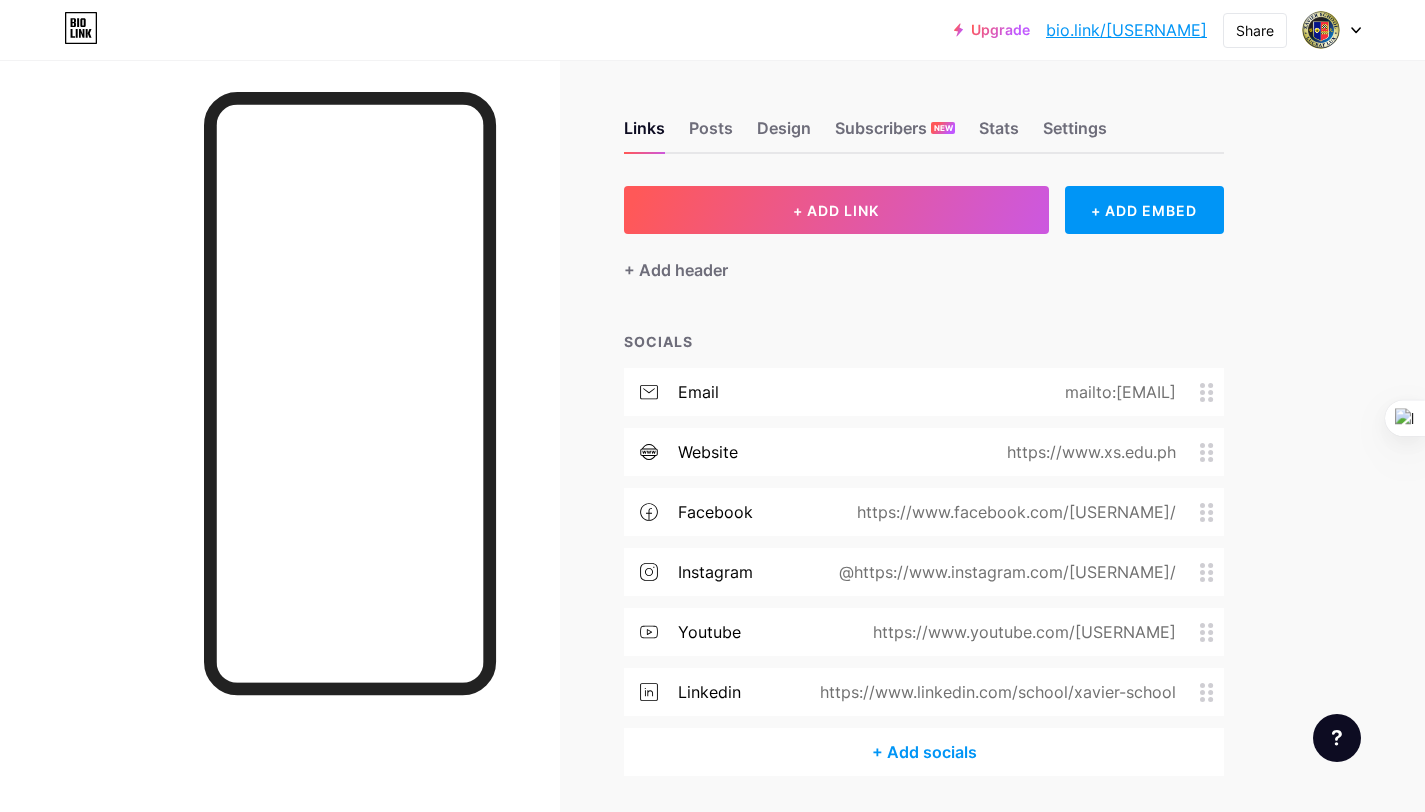 click on "Upgrade   bio.link/[USERNAME]   bio.link/[USERNAME]   Share               Switch accounts     Xavier School San Juan   bio.link/[USERNAME]       + Add a new page        Account settings   Logout" at bounding box center [712, 30] 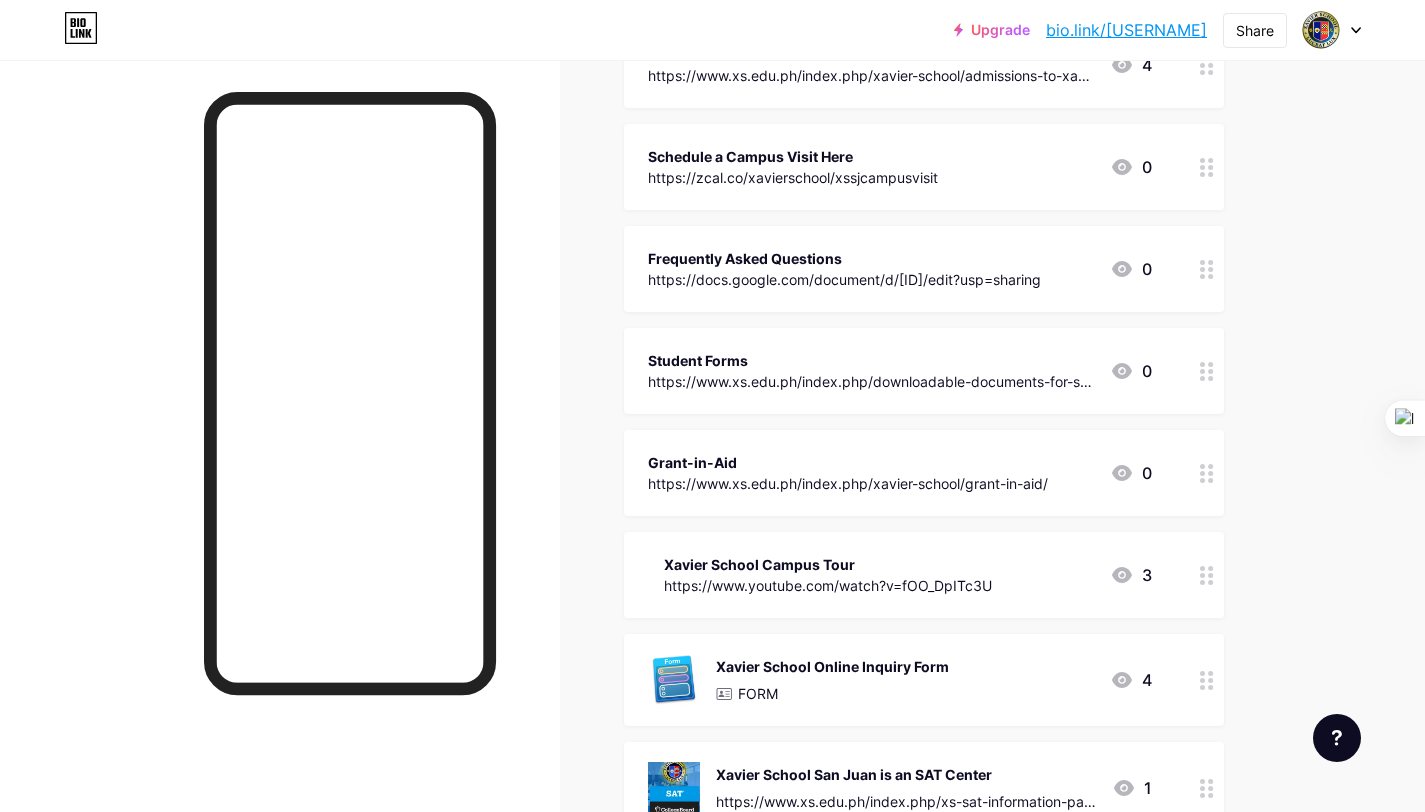 scroll, scrollTop: 0, scrollLeft: 0, axis: both 